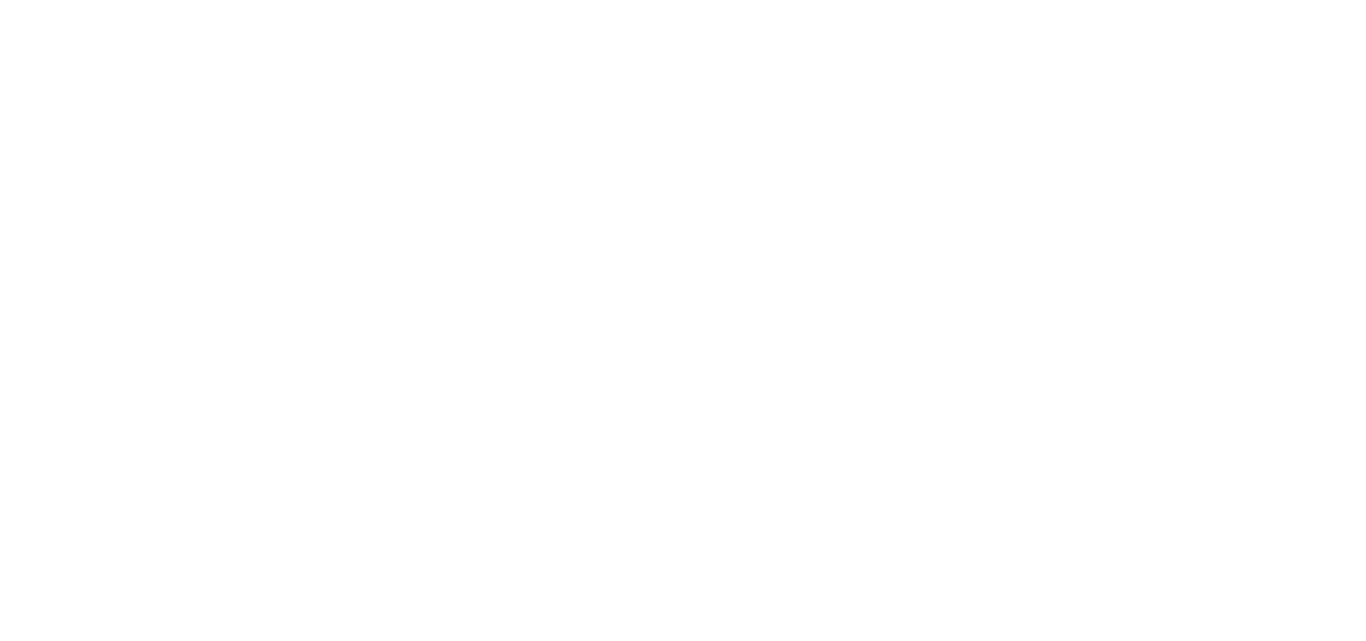 scroll, scrollTop: 0, scrollLeft: 0, axis: both 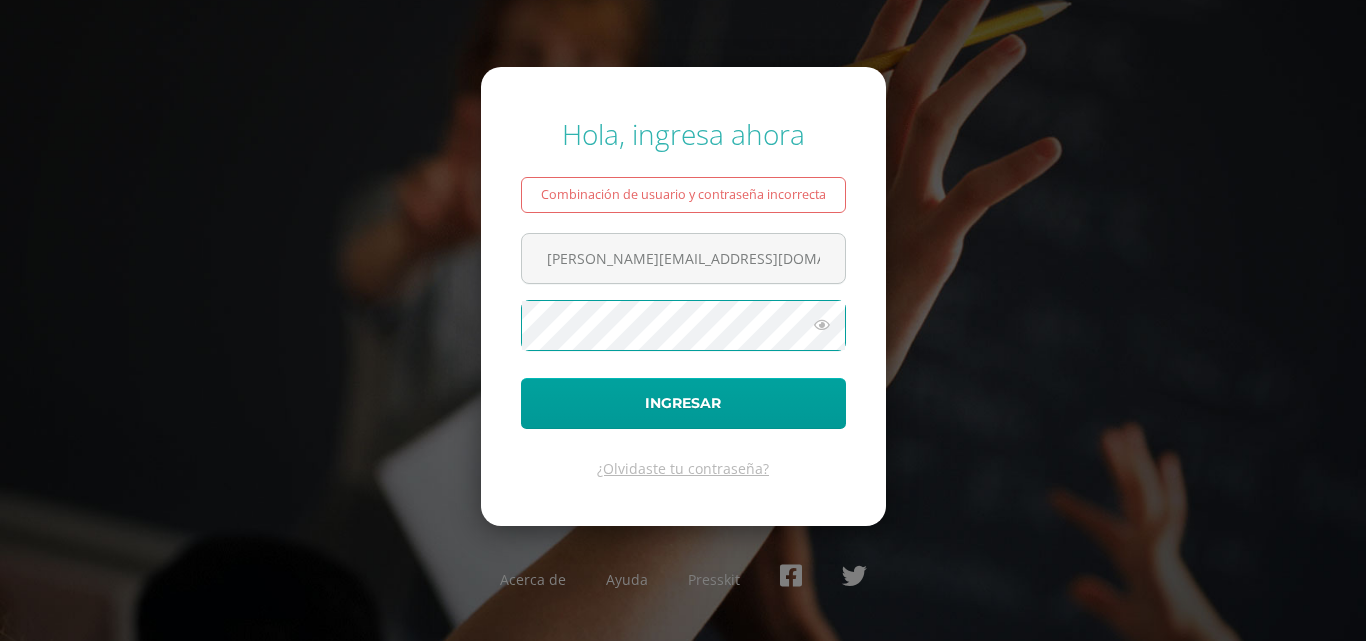 click on "Hola, ingresa ahora  Combinación de usuario y contraseña incorrecta [PERSON_NAME][EMAIL_ADDRESS][DOMAIN_NAME] Ingresar ¿Olvidaste tu contraseña? Acerca de Ayuda Presskit" at bounding box center [683, 320] 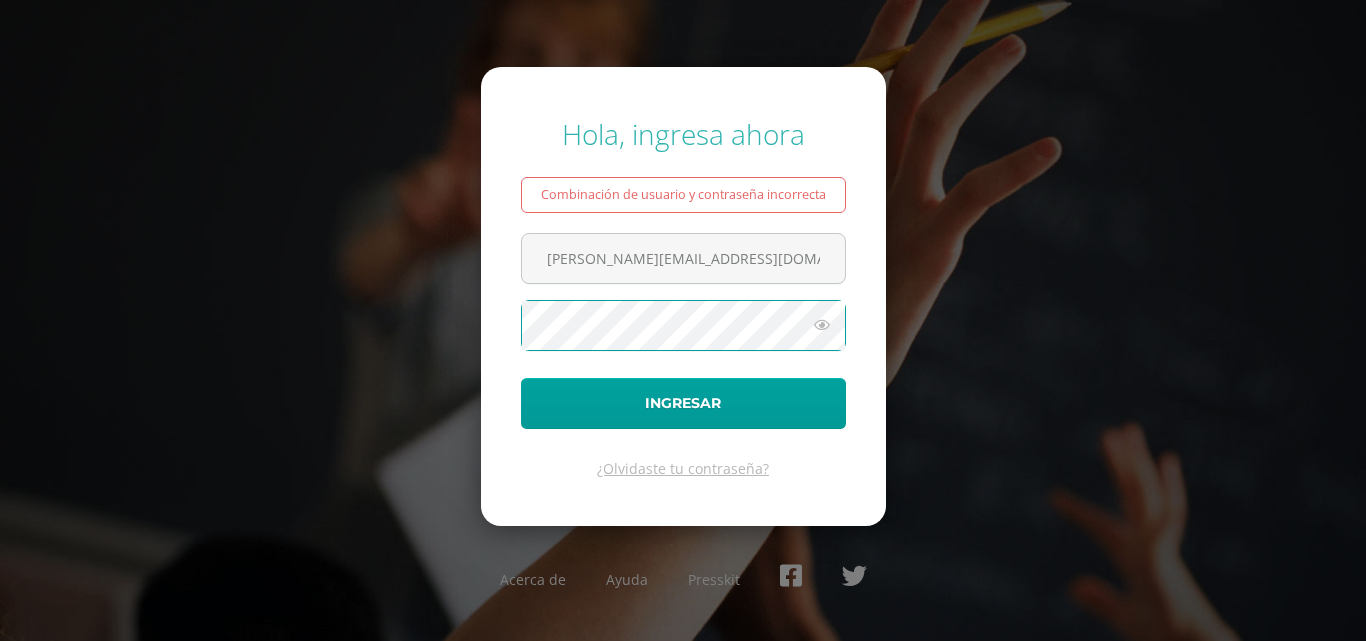 click on "Ingresar" at bounding box center (683, 403) 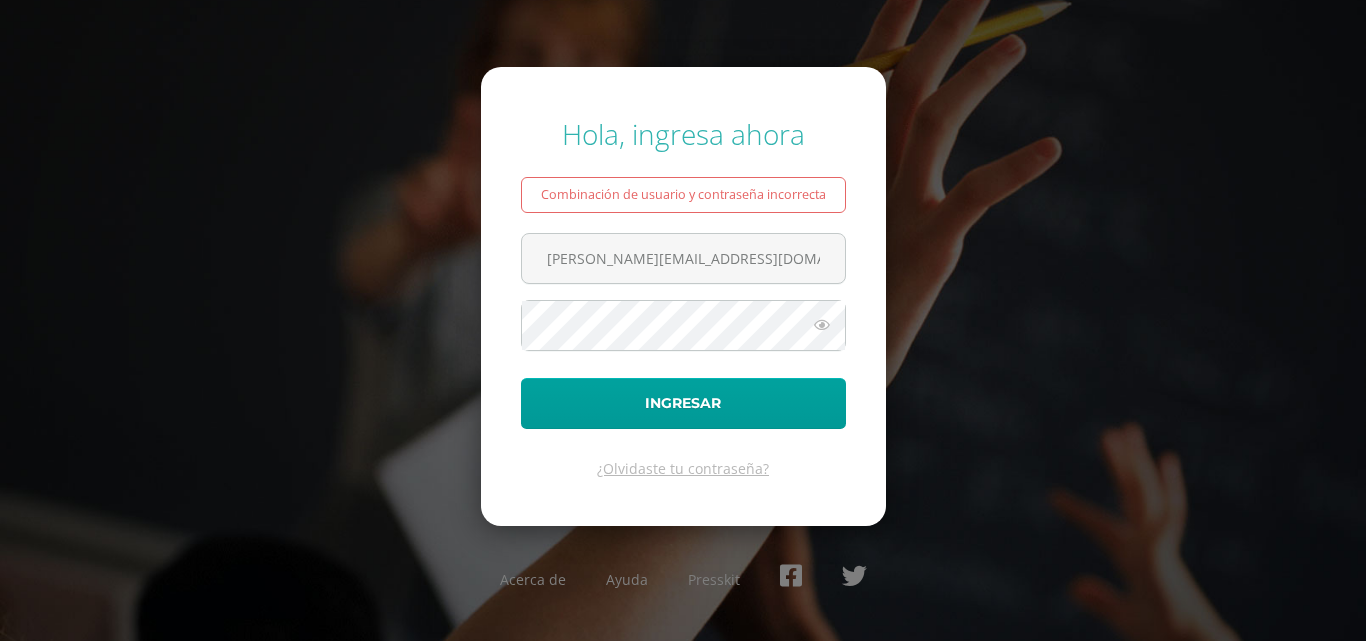 scroll, scrollTop: 0, scrollLeft: 0, axis: both 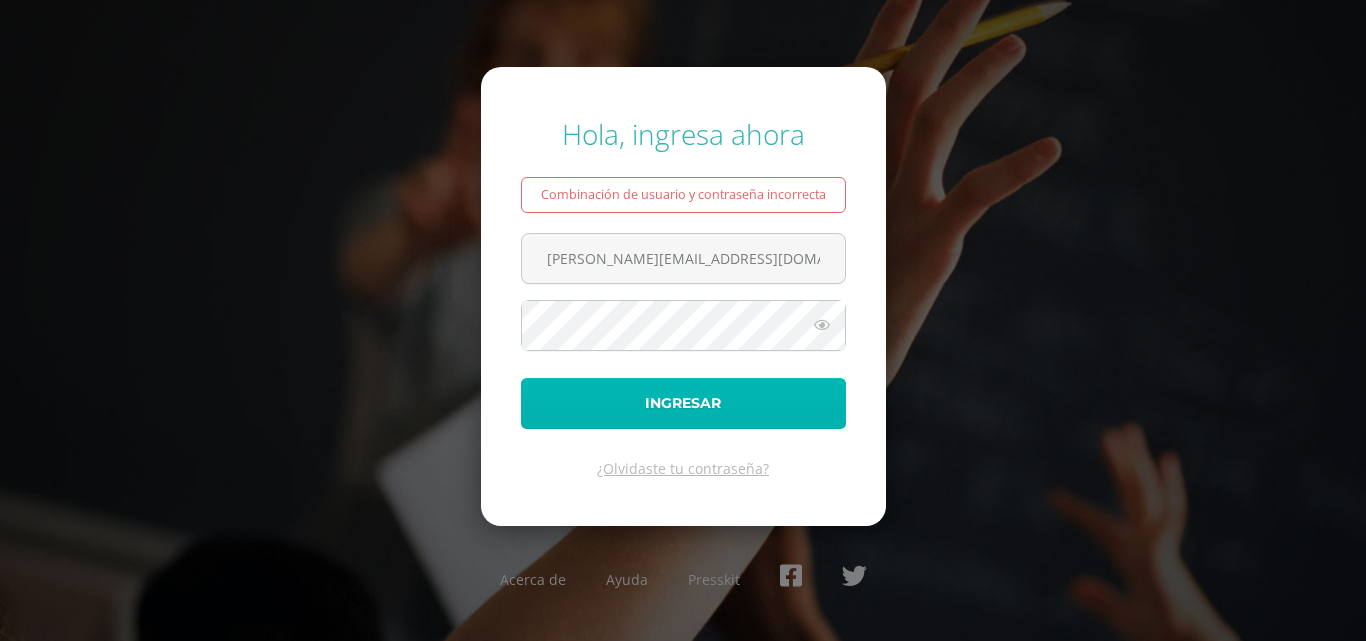 click on "Ingresar" at bounding box center (683, 403) 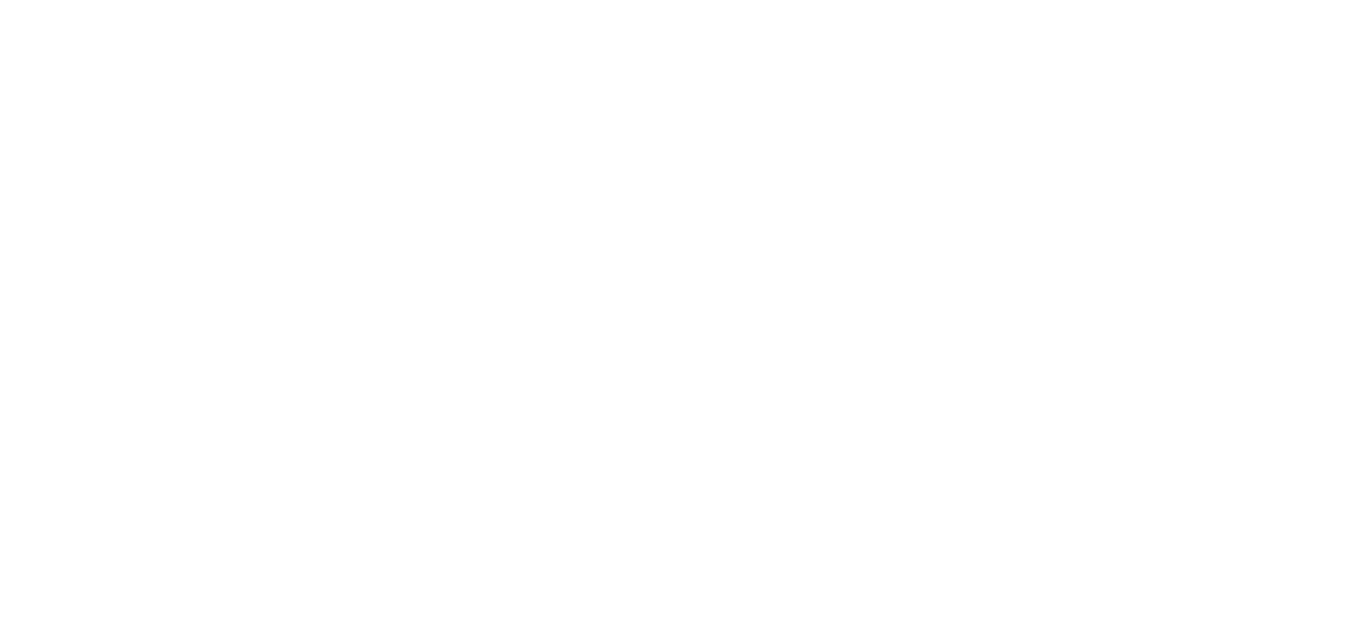 scroll, scrollTop: 0, scrollLeft: 0, axis: both 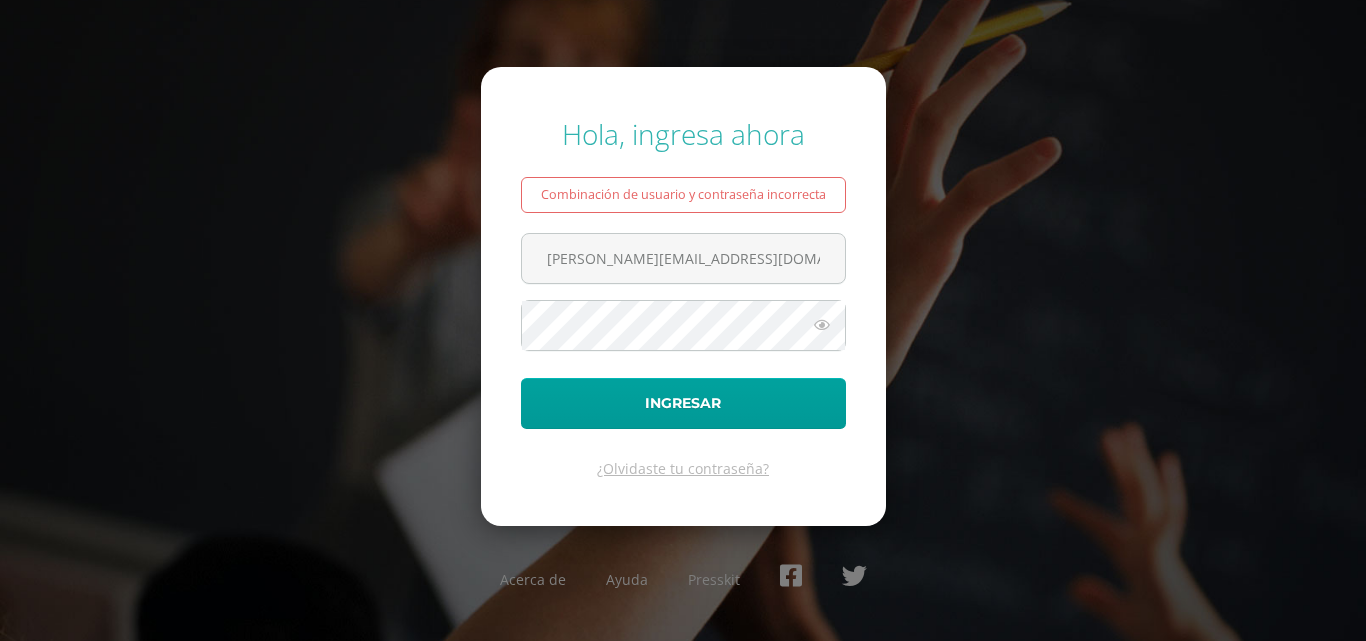 click at bounding box center [822, 325] 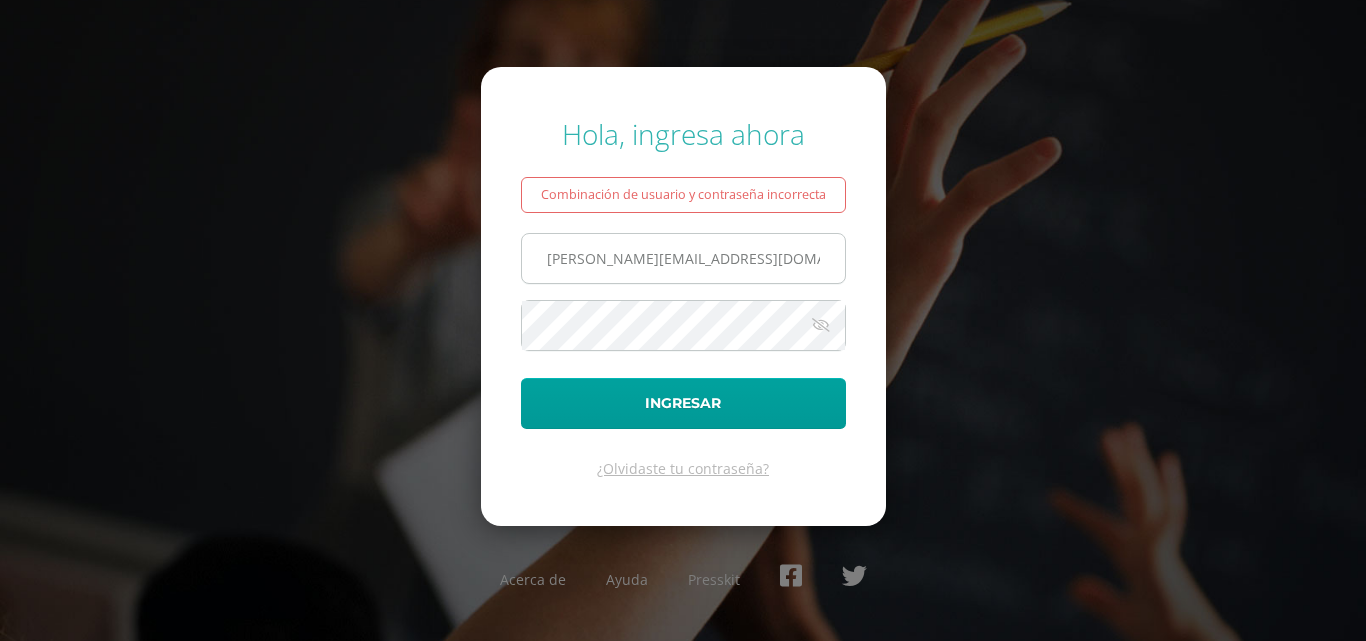 drag, startPoint x: 546, startPoint y: 258, endPoint x: 543, endPoint y: 269, distance: 11.401754 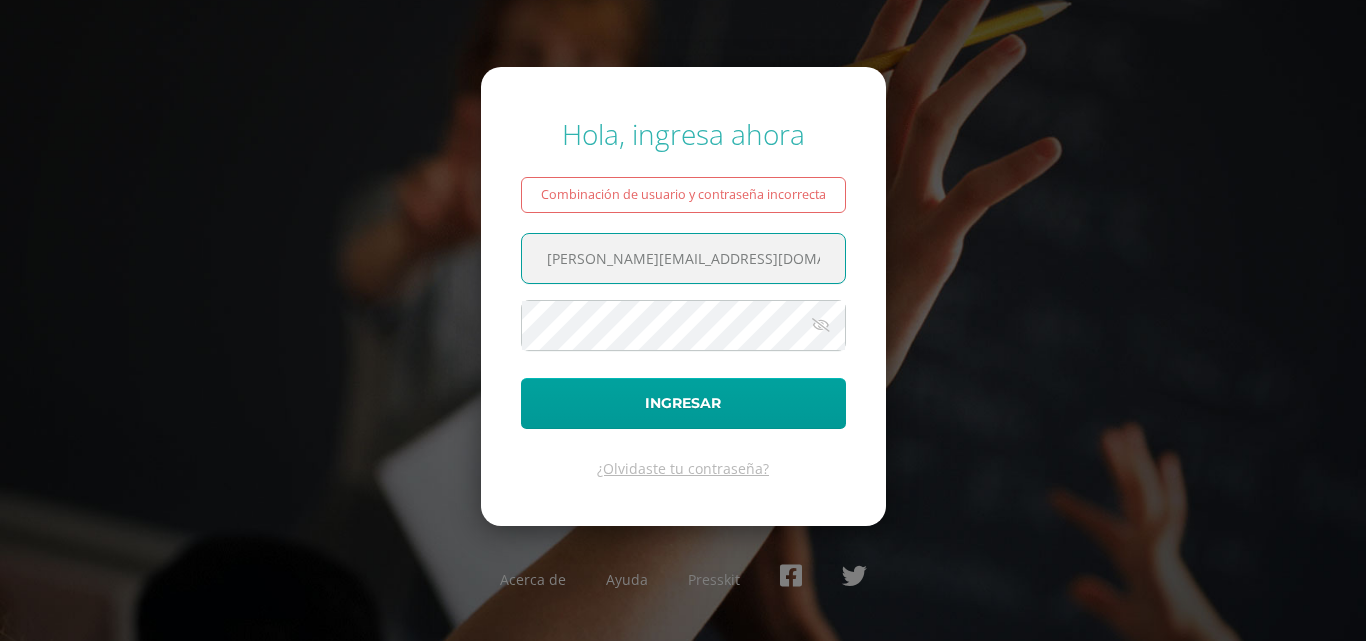click on "Hola, ingresa ahora  Combinación de usuario y contraseña incorrecta marlon@lasallechiquimula.edu.gt Ingresar ¿Olvidaste tu contraseña?" at bounding box center [683, 296] 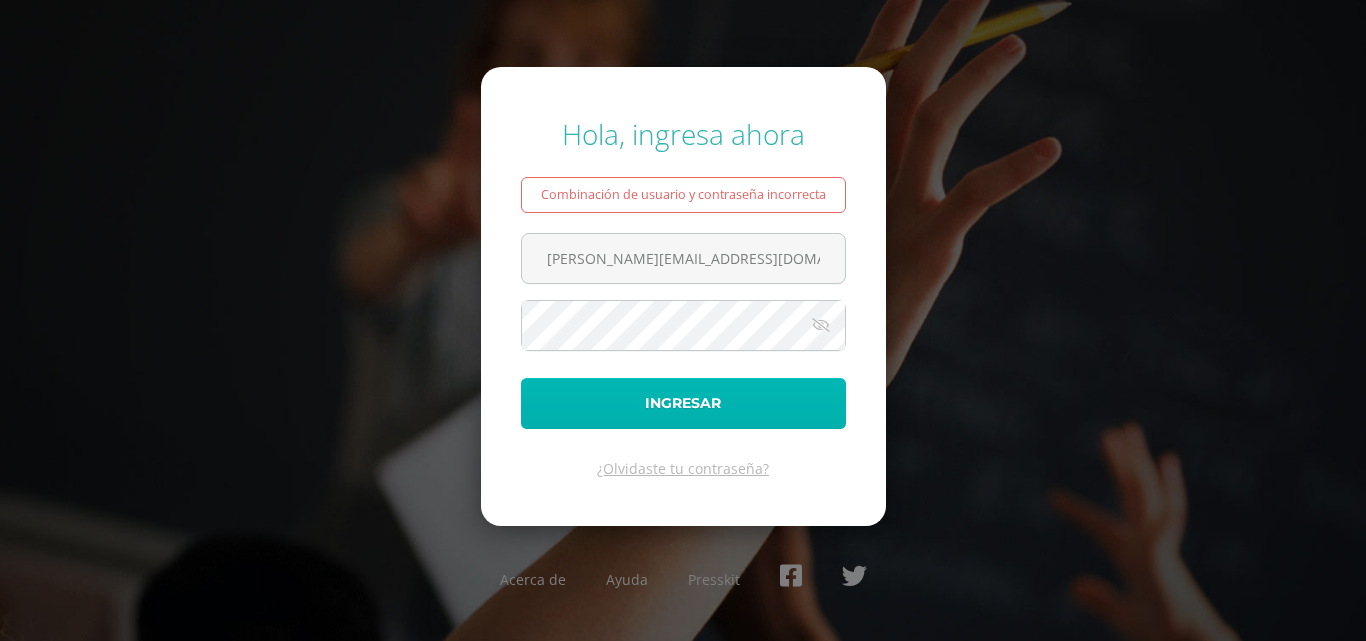 click on "Ingresar" at bounding box center [683, 403] 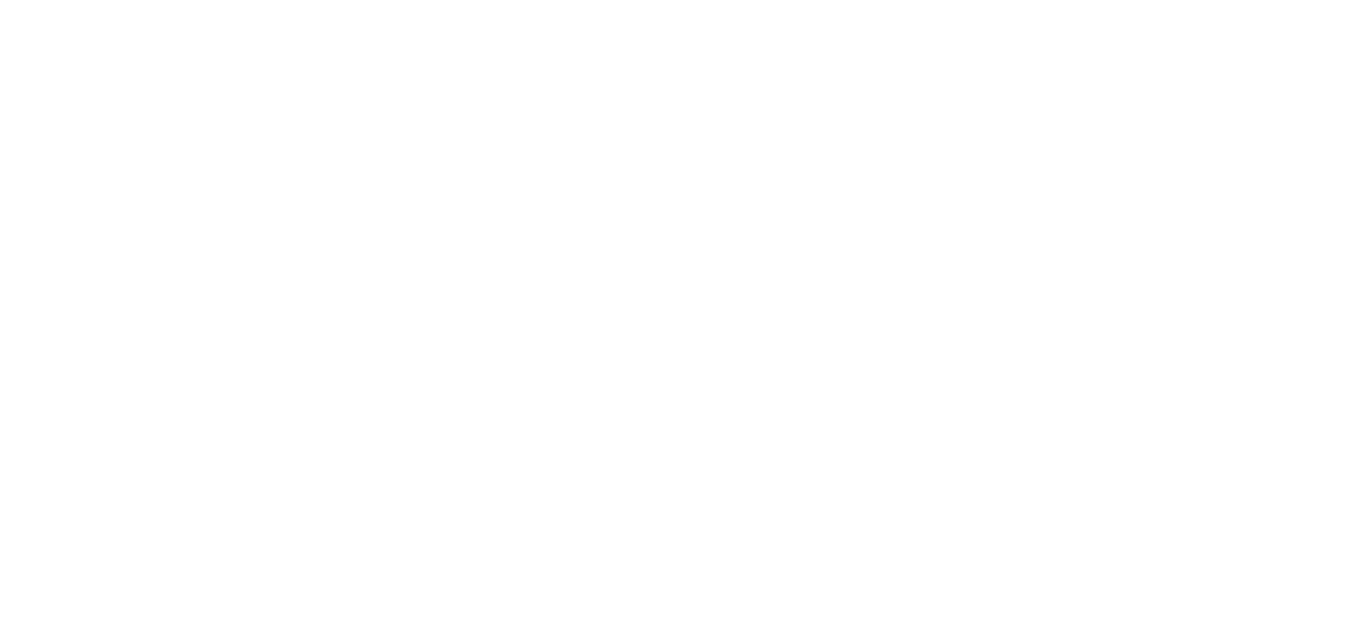 scroll, scrollTop: 0, scrollLeft: 0, axis: both 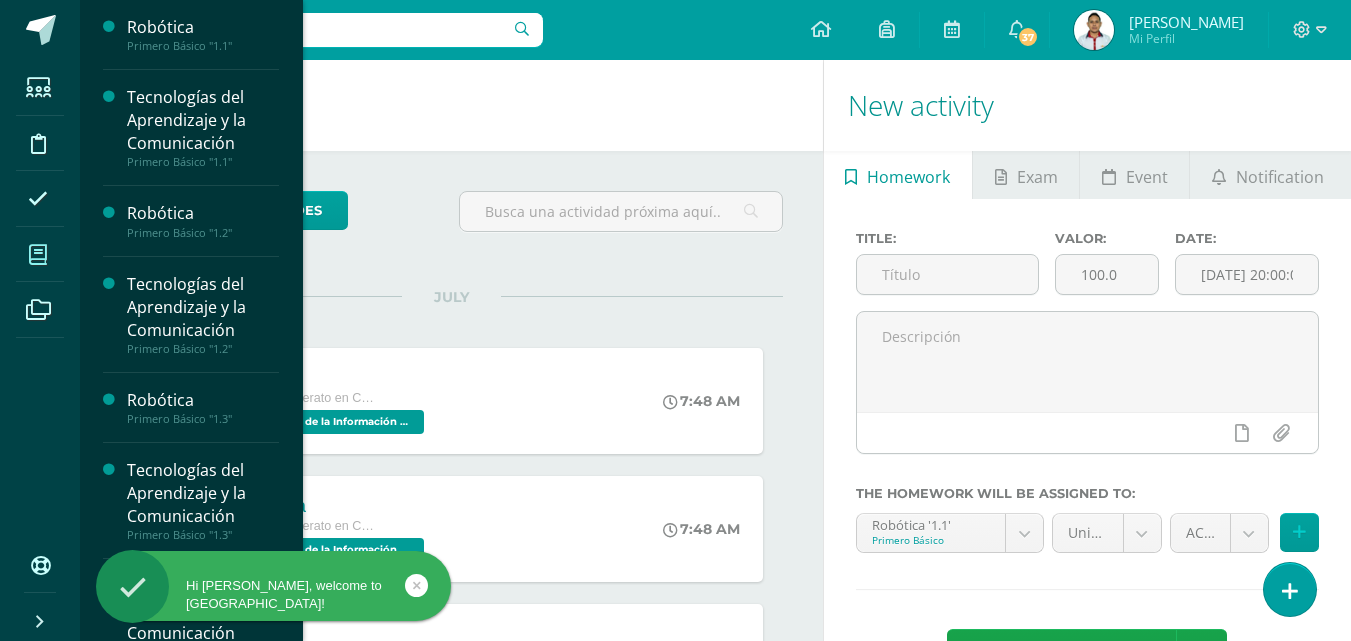 click at bounding box center [38, 254] 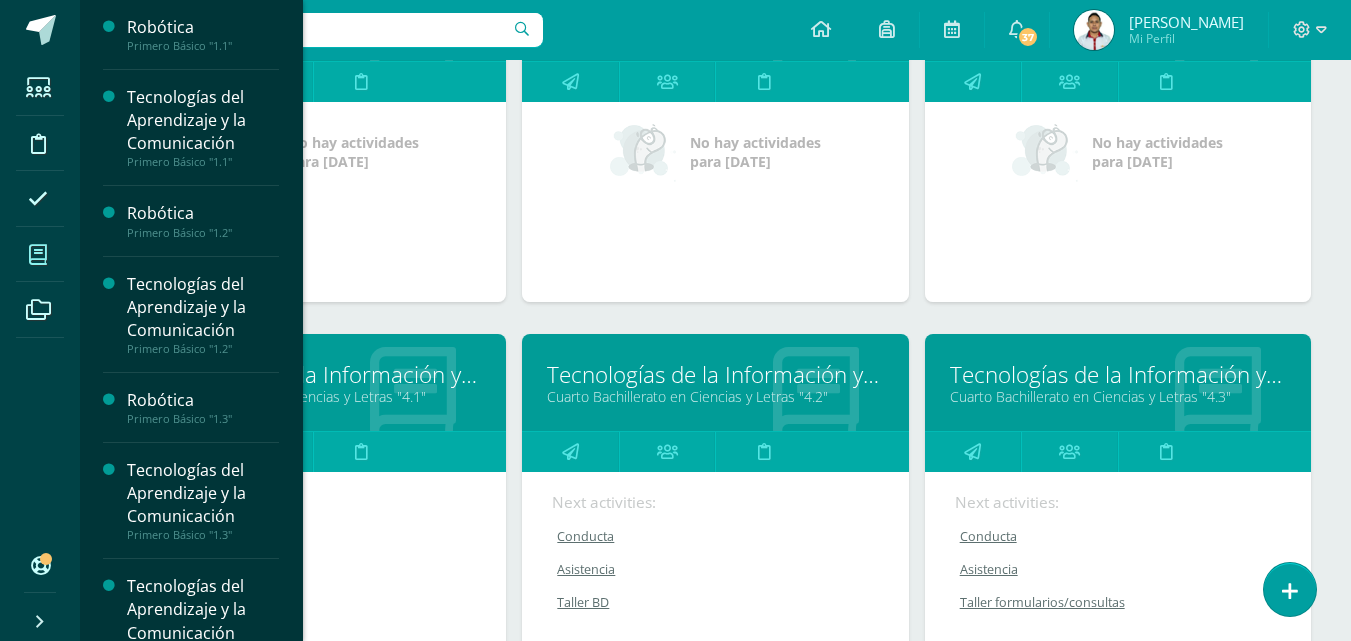 scroll, scrollTop: 1667, scrollLeft: 0, axis: vertical 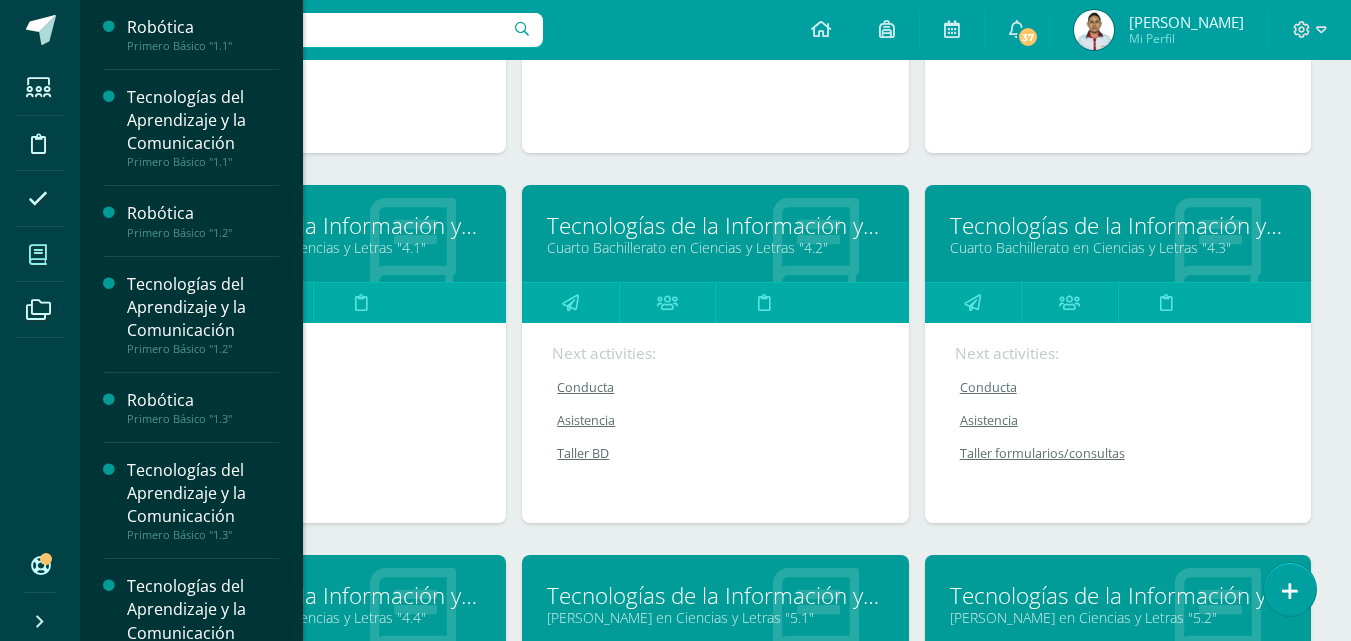 click on "Tecnologías de la Información y Comunicación 4" at bounding box center (1118, 225) 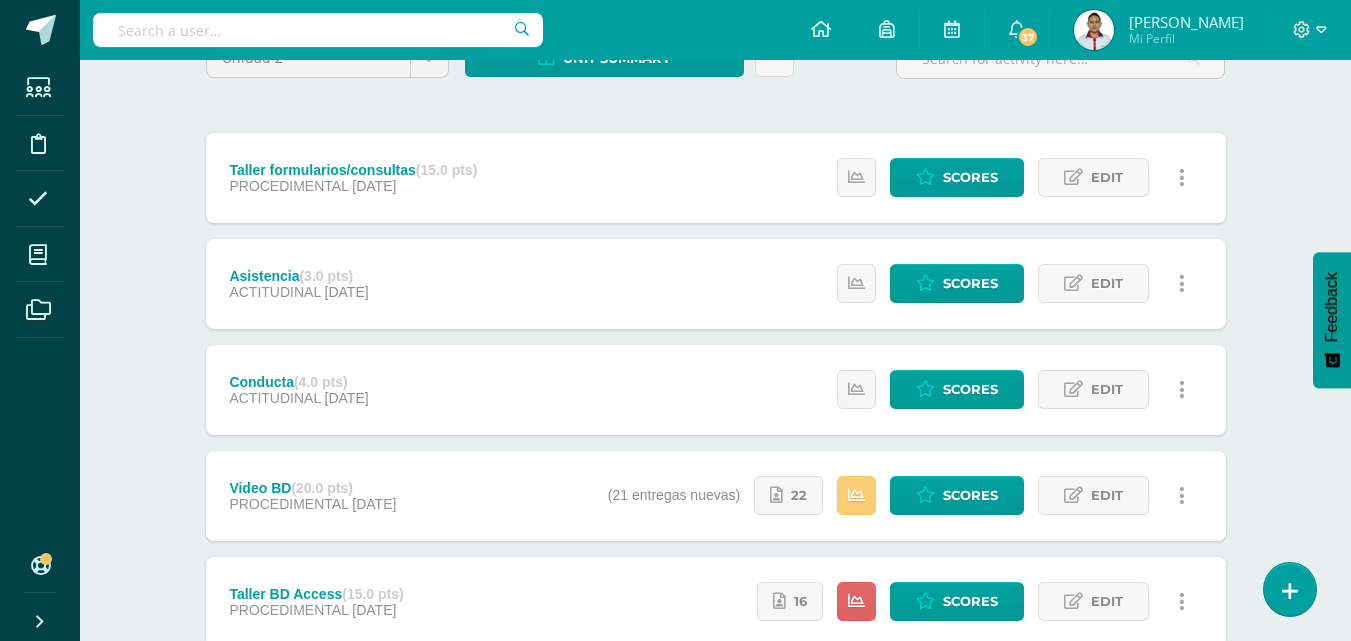 scroll, scrollTop: 600, scrollLeft: 0, axis: vertical 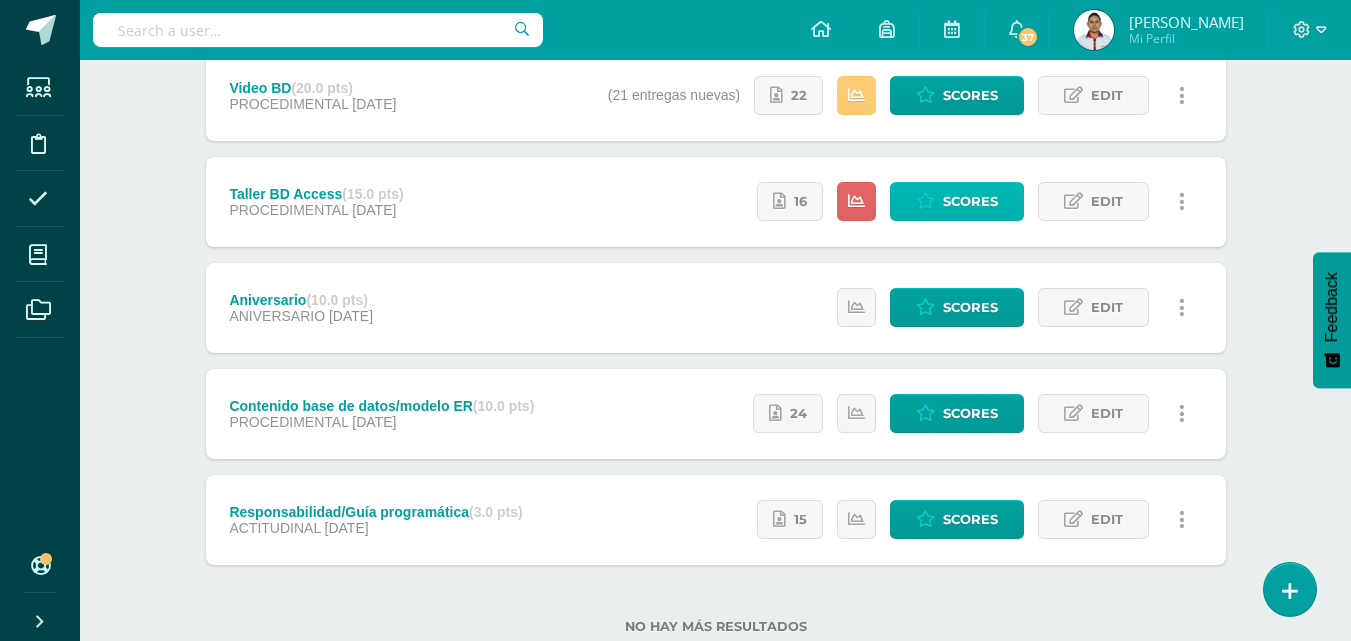 click on "Scores" at bounding box center [957, 201] 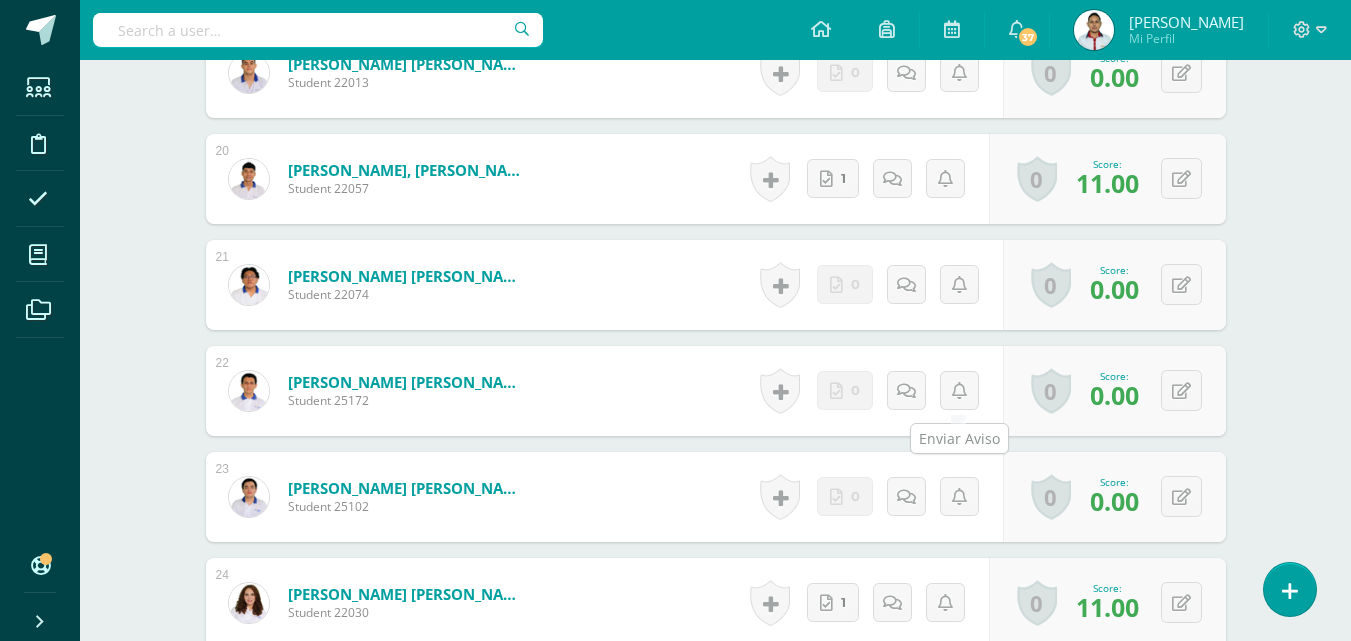 scroll, scrollTop: 2595, scrollLeft: 0, axis: vertical 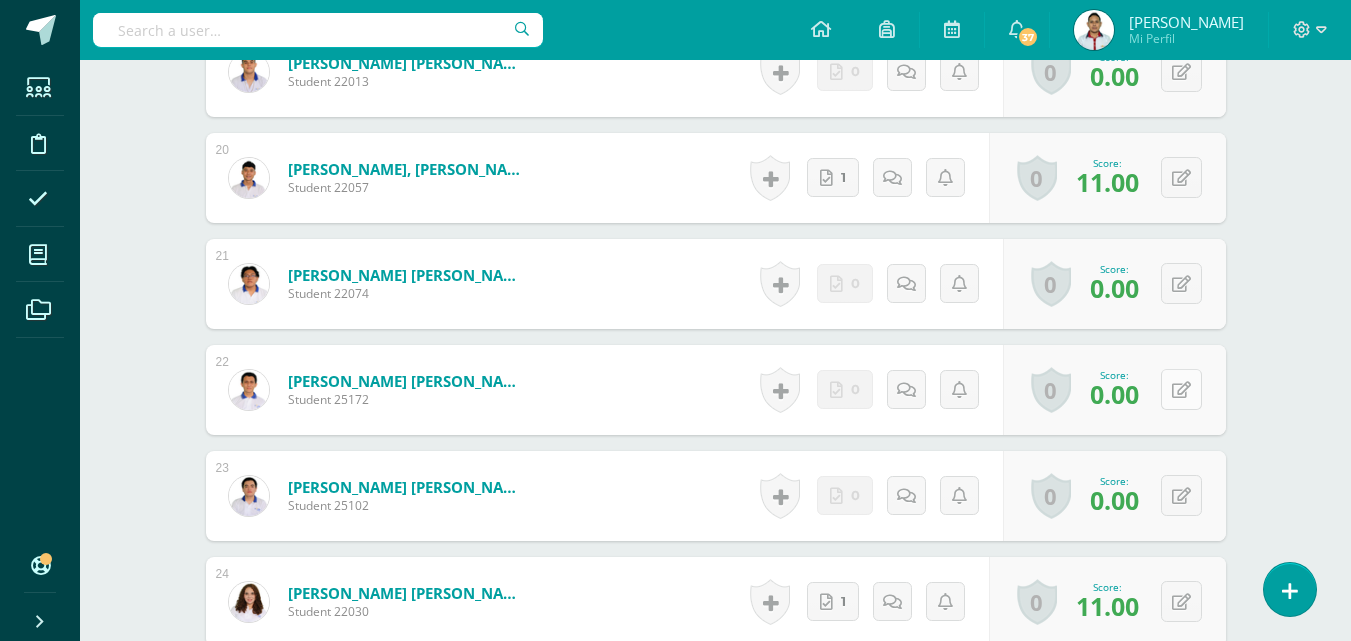 click at bounding box center (1181, 389) 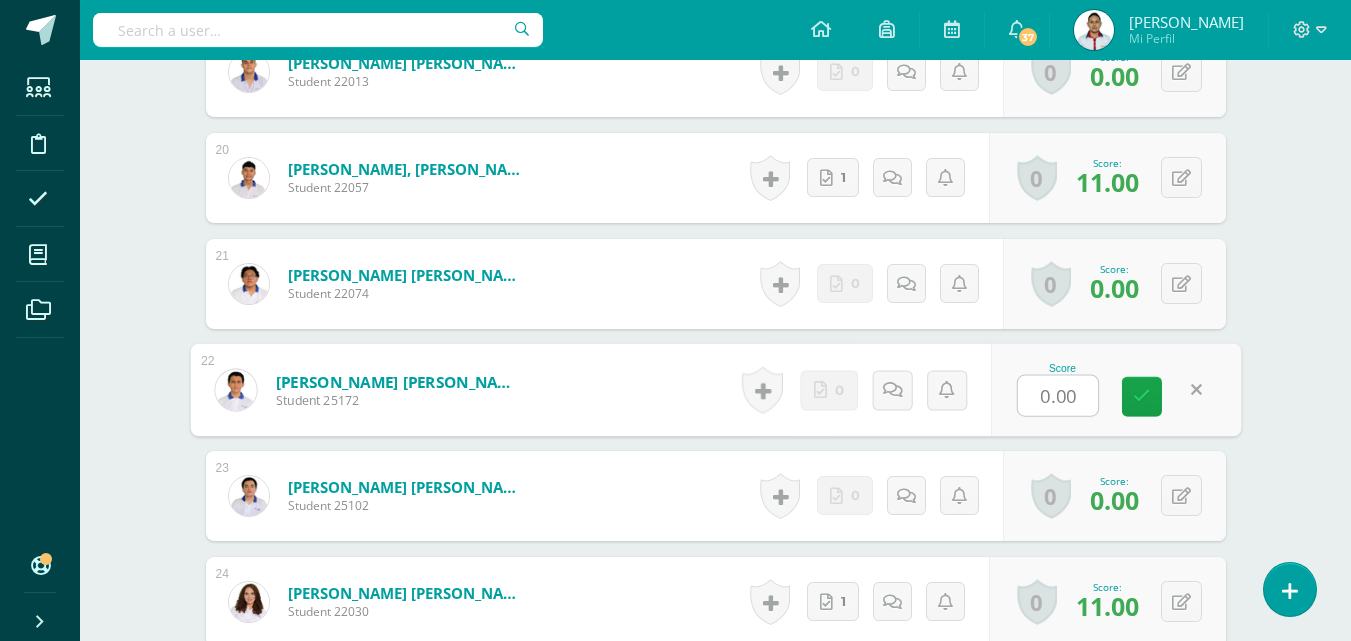 type on "9" 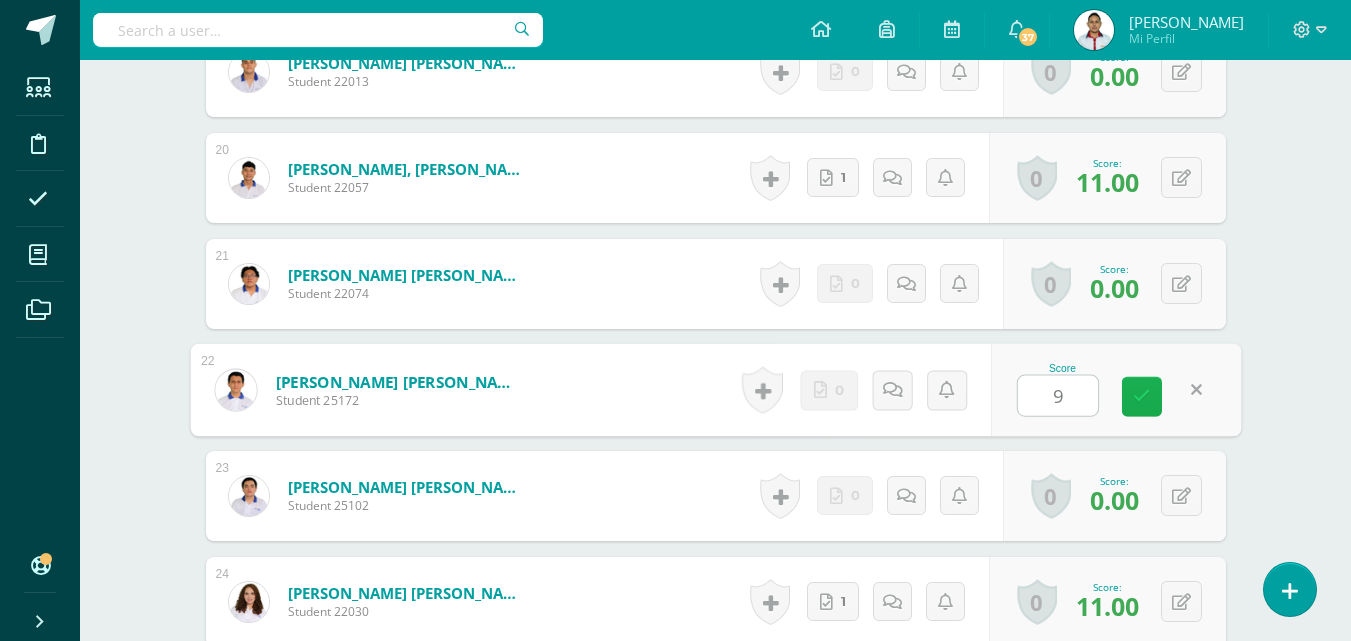 click at bounding box center [1142, 397] 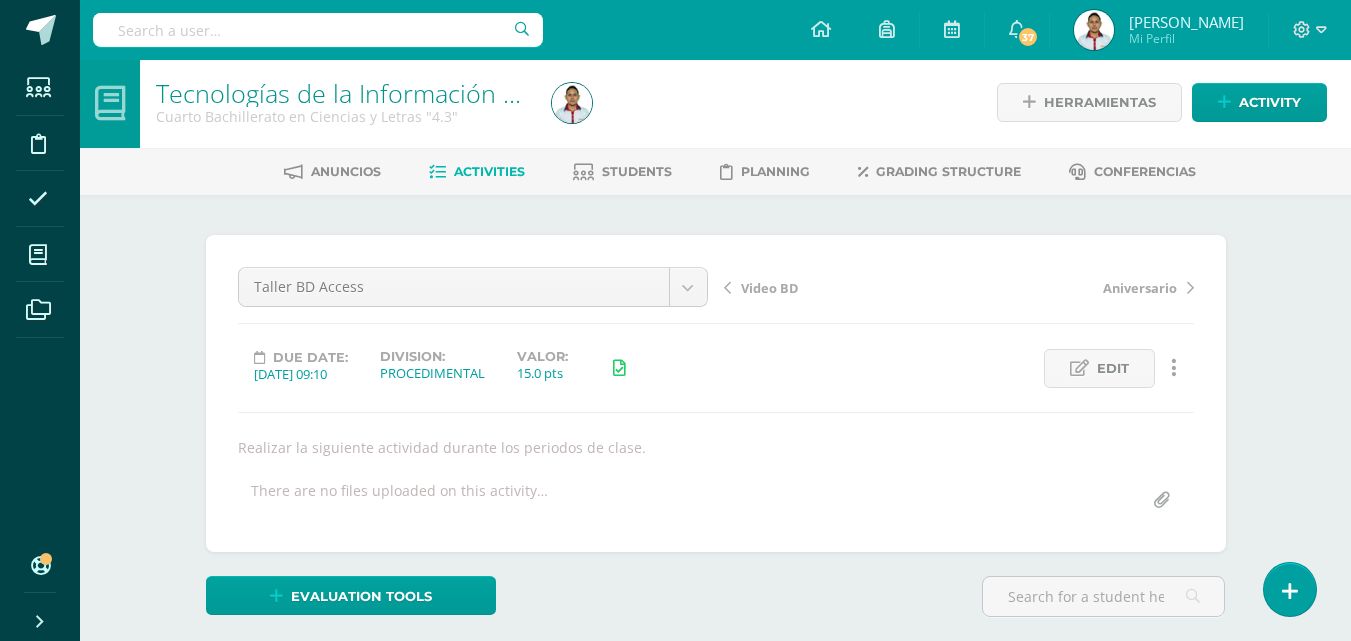 scroll, scrollTop: 0, scrollLeft: 0, axis: both 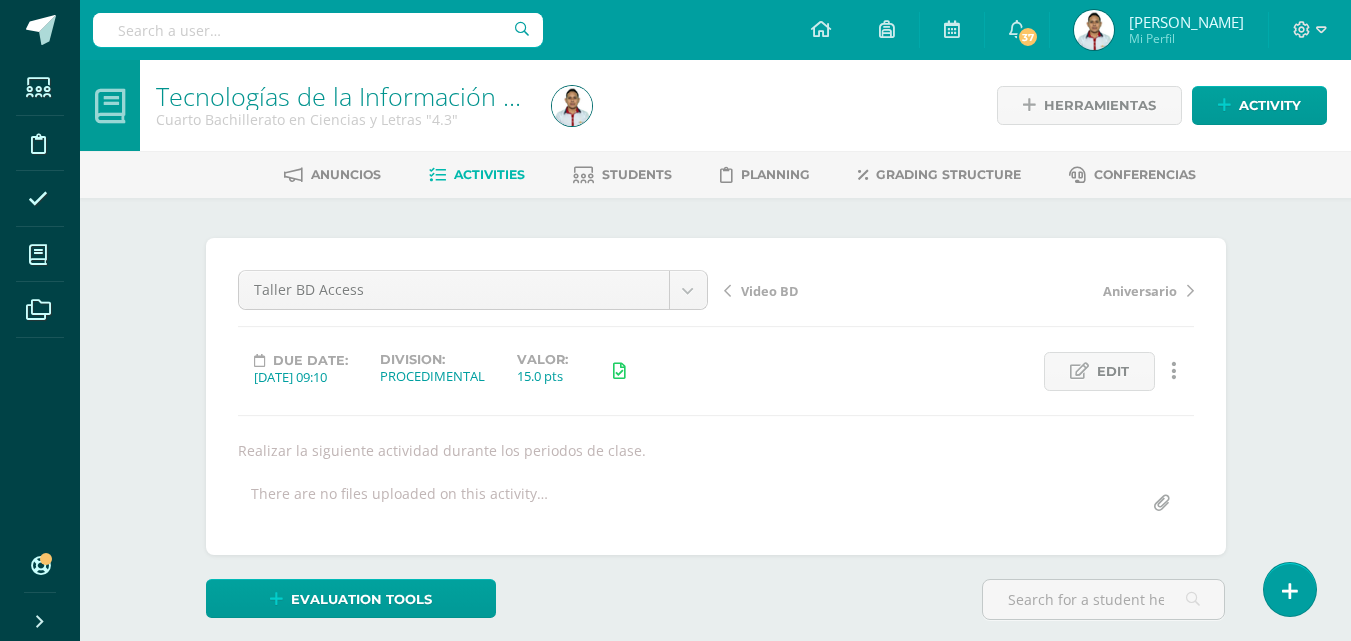 click on "Activities" at bounding box center (489, 174) 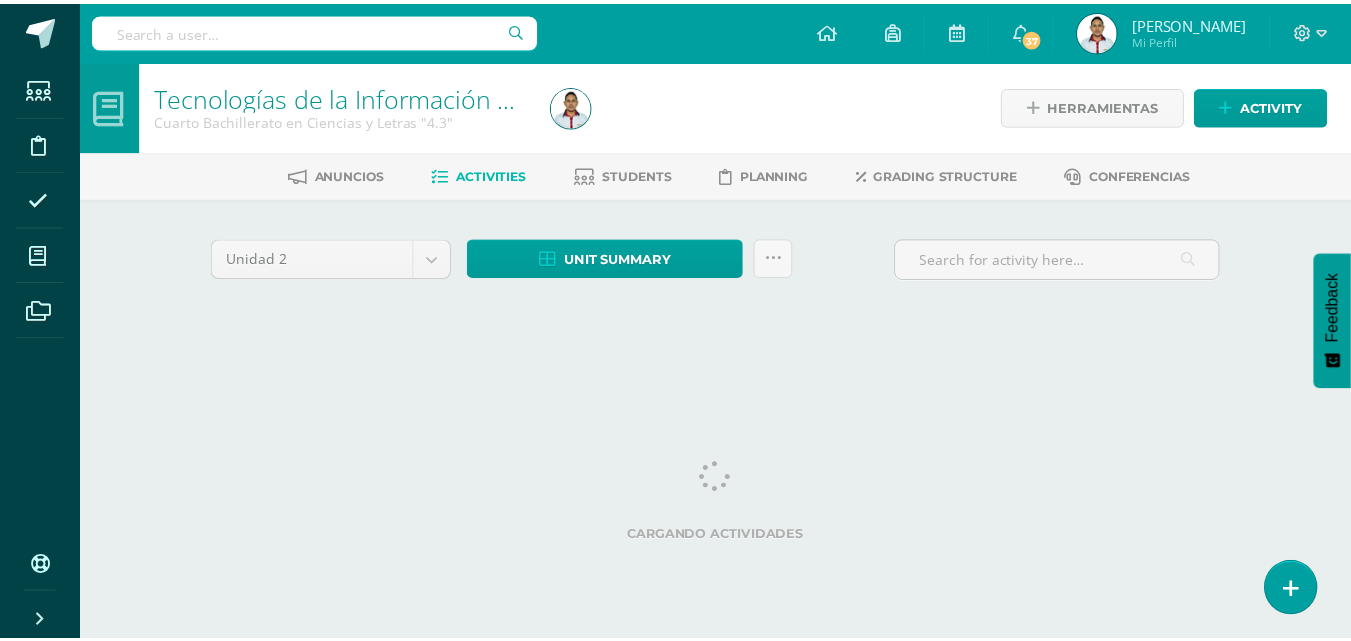 scroll, scrollTop: 0, scrollLeft: 0, axis: both 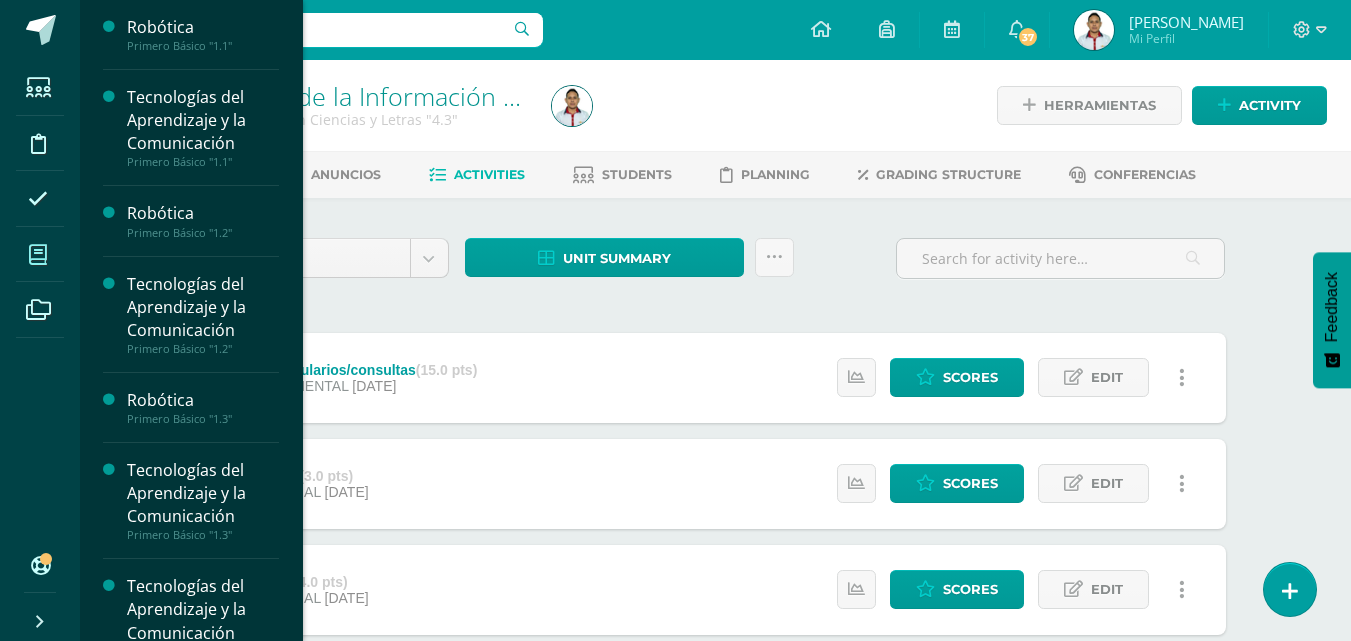 click at bounding box center [38, 255] 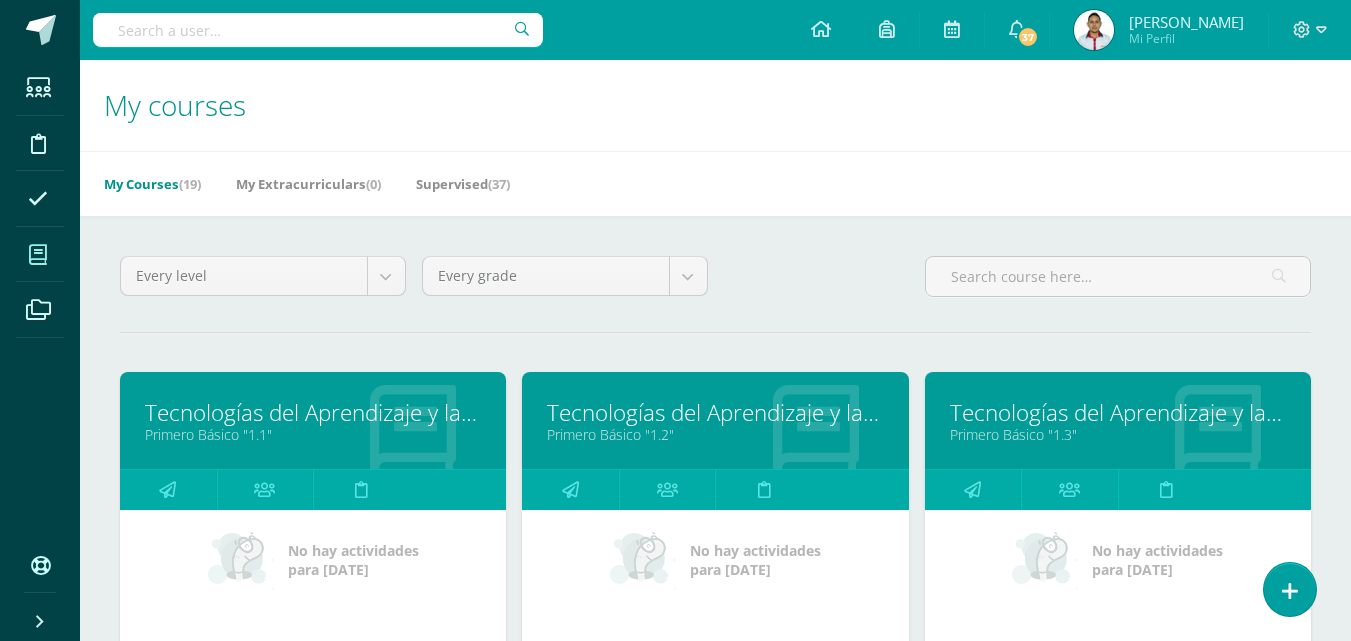 scroll, scrollTop: 0, scrollLeft: 0, axis: both 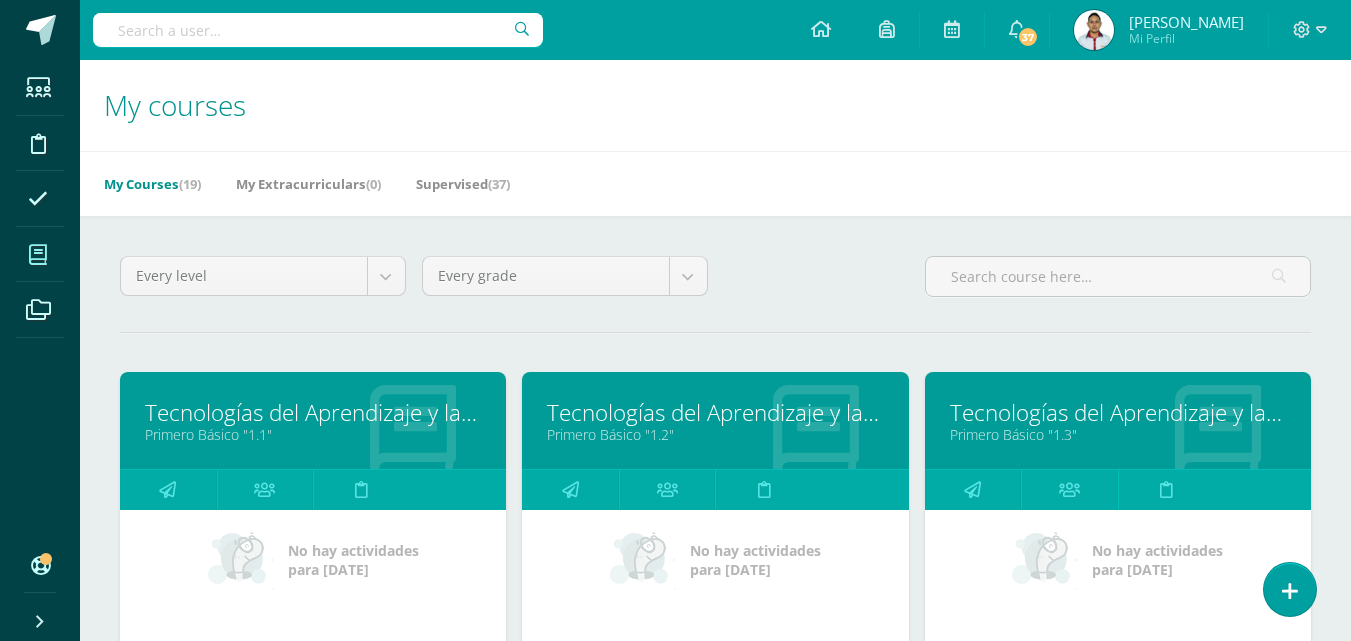 click on "Every level                             Every level
Básico
Bachillerato en Ciencias y Letras
Primaria
Every grade                             Every grade
Primero
Segundo
Tercero
Cuarto
Quinto" at bounding box center (715, 912) 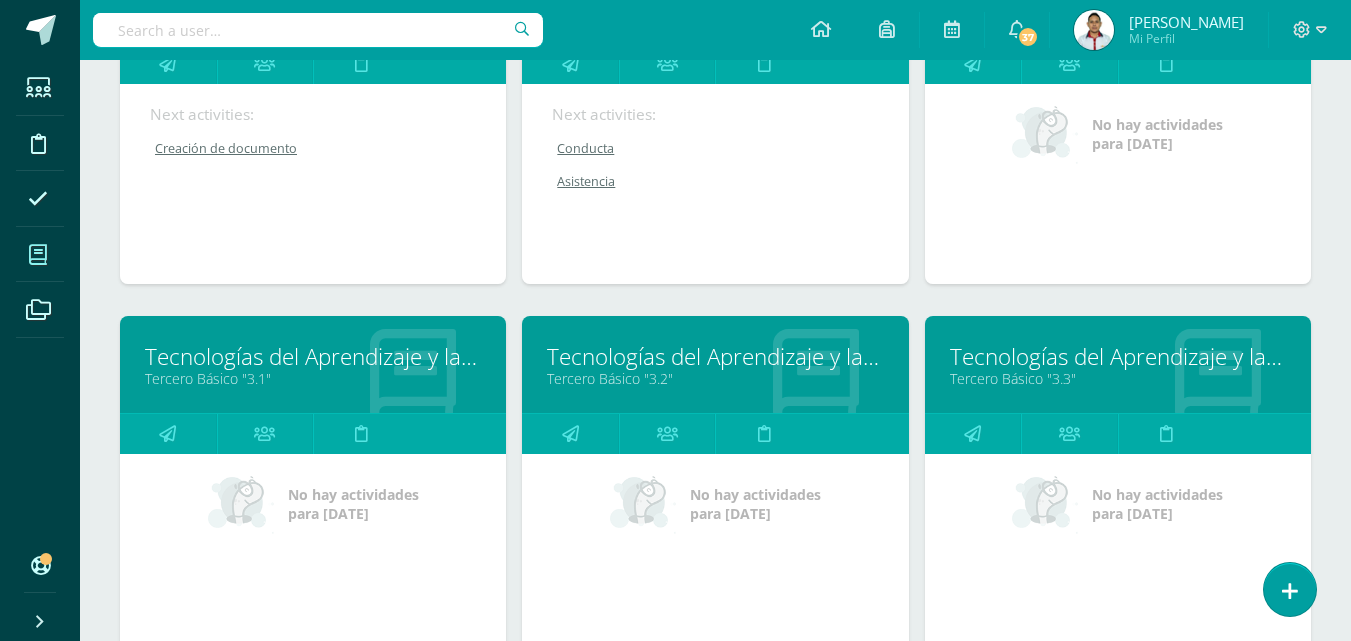 scroll, scrollTop: 1167, scrollLeft: 0, axis: vertical 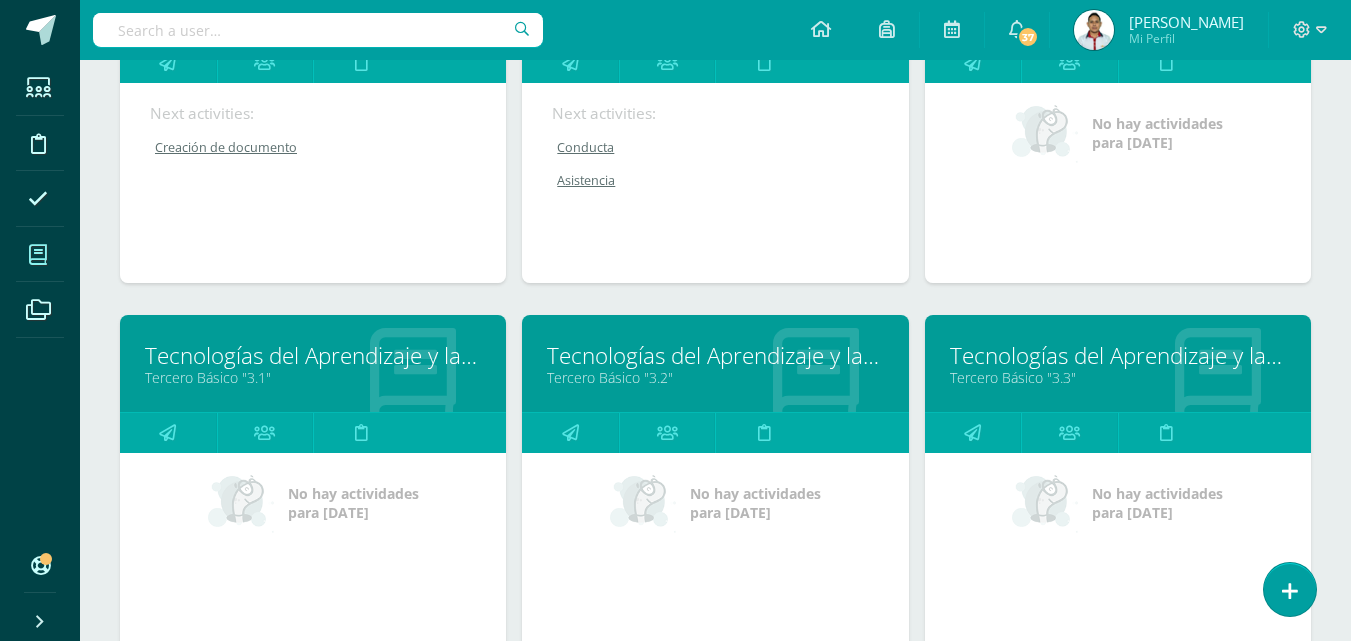 click on "Tecnologías del Aprendizaje y la Comunicación" at bounding box center [1118, 355] 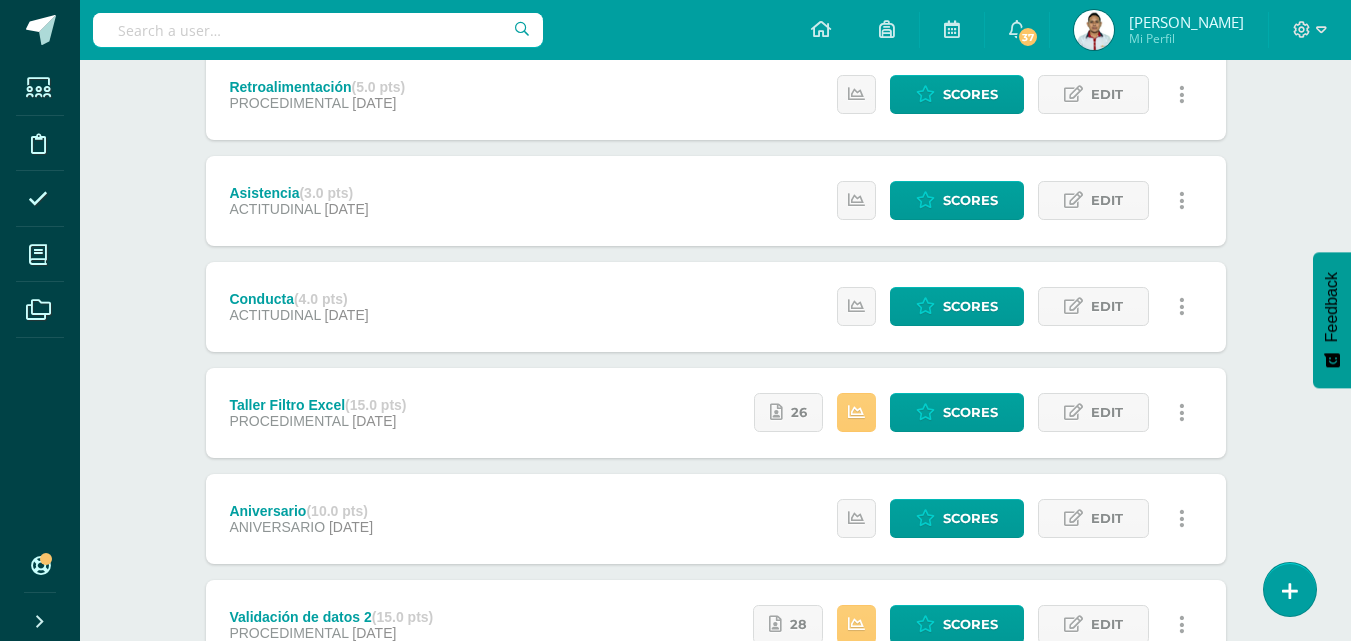 scroll, scrollTop: 0, scrollLeft: 0, axis: both 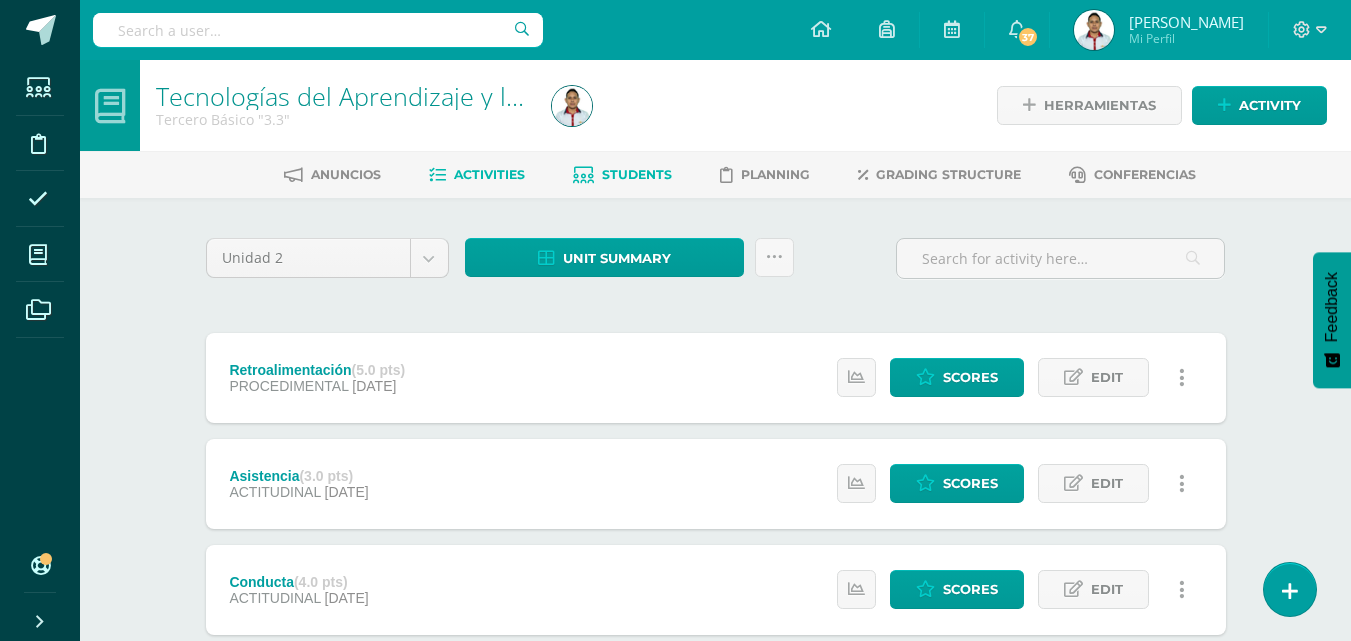 click on "Students" at bounding box center [637, 174] 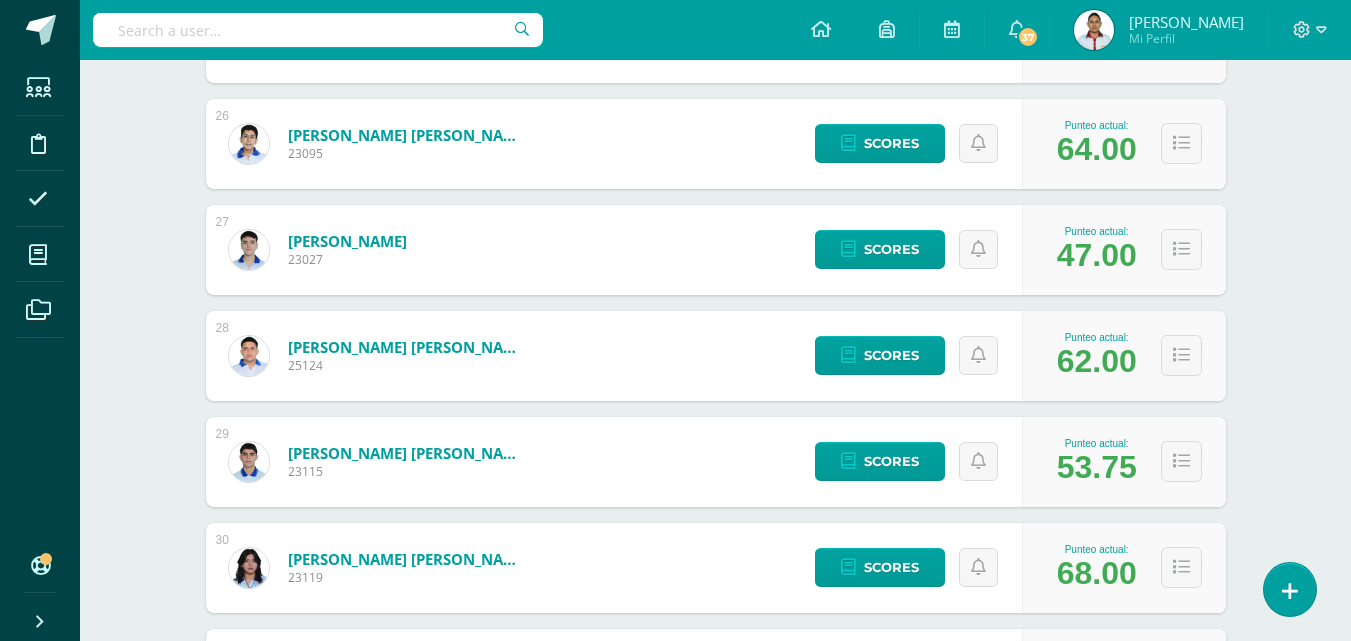 scroll, scrollTop: 2784, scrollLeft: 0, axis: vertical 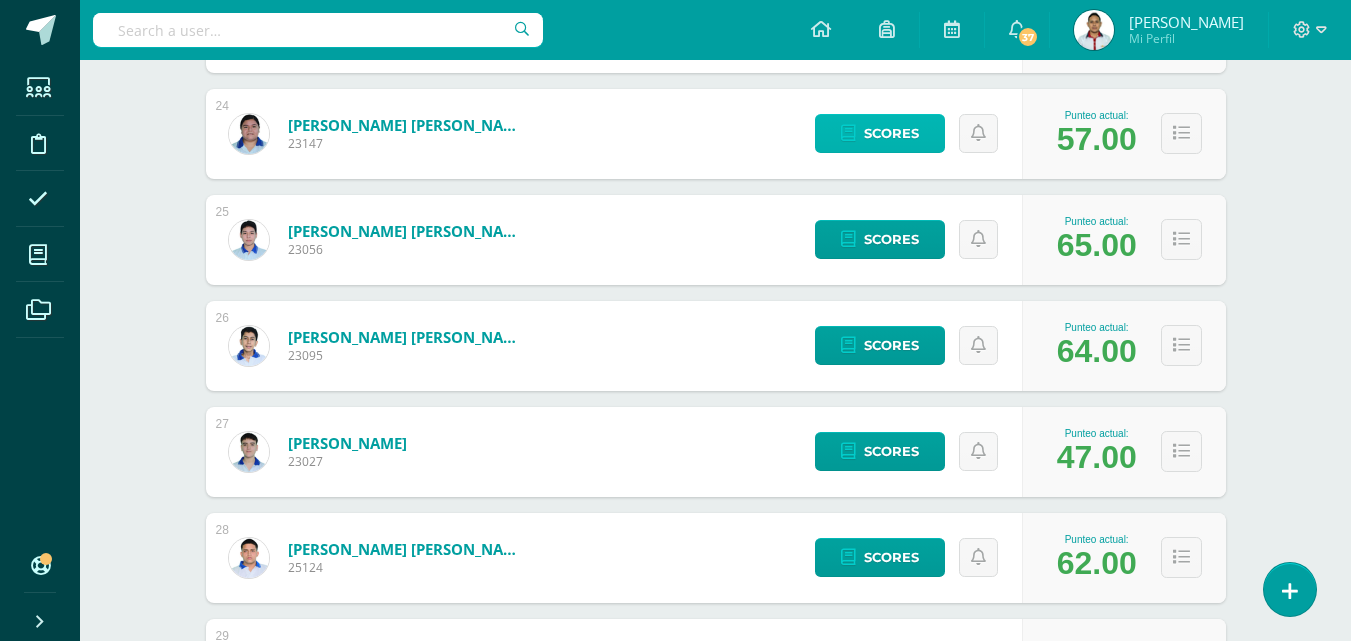 click on "Scores" at bounding box center (891, 133) 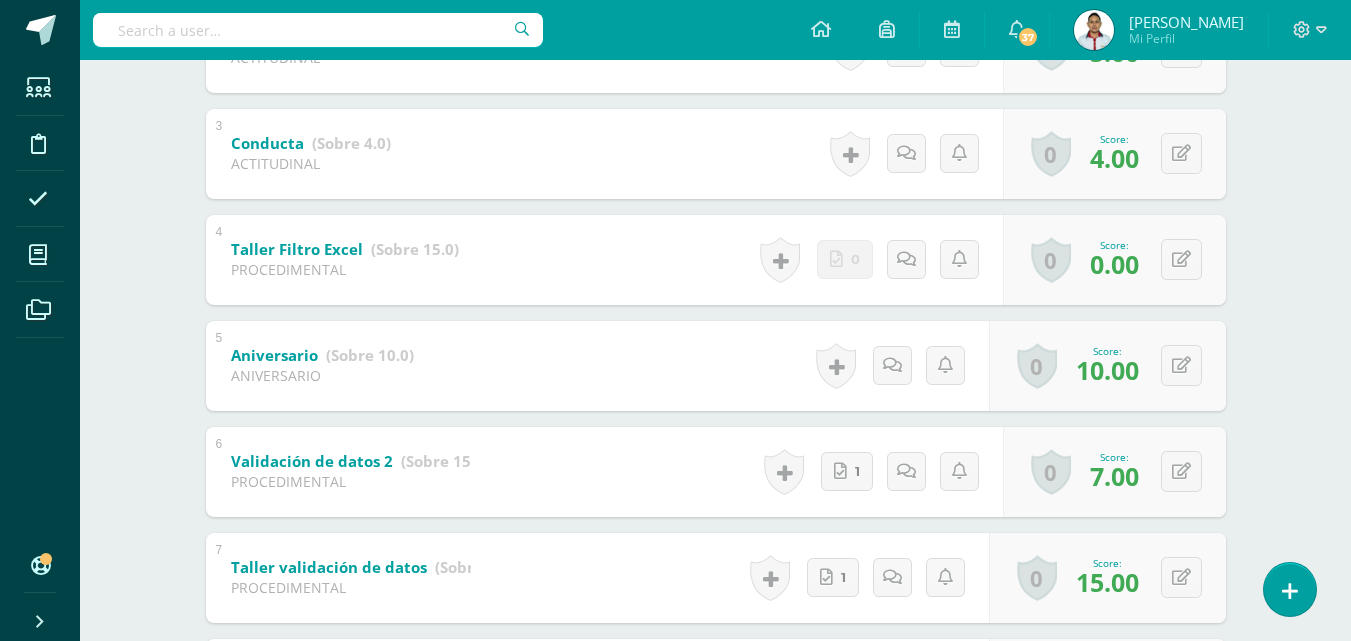 scroll, scrollTop: 600, scrollLeft: 0, axis: vertical 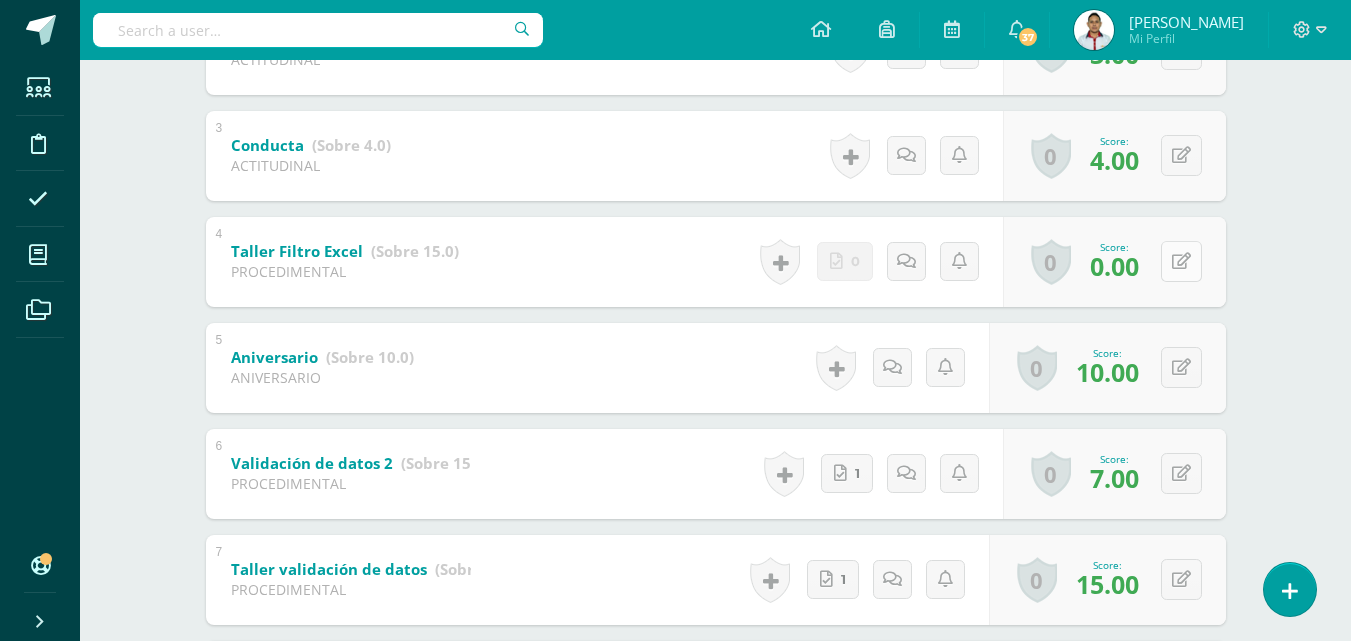 click at bounding box center (1181, 261) 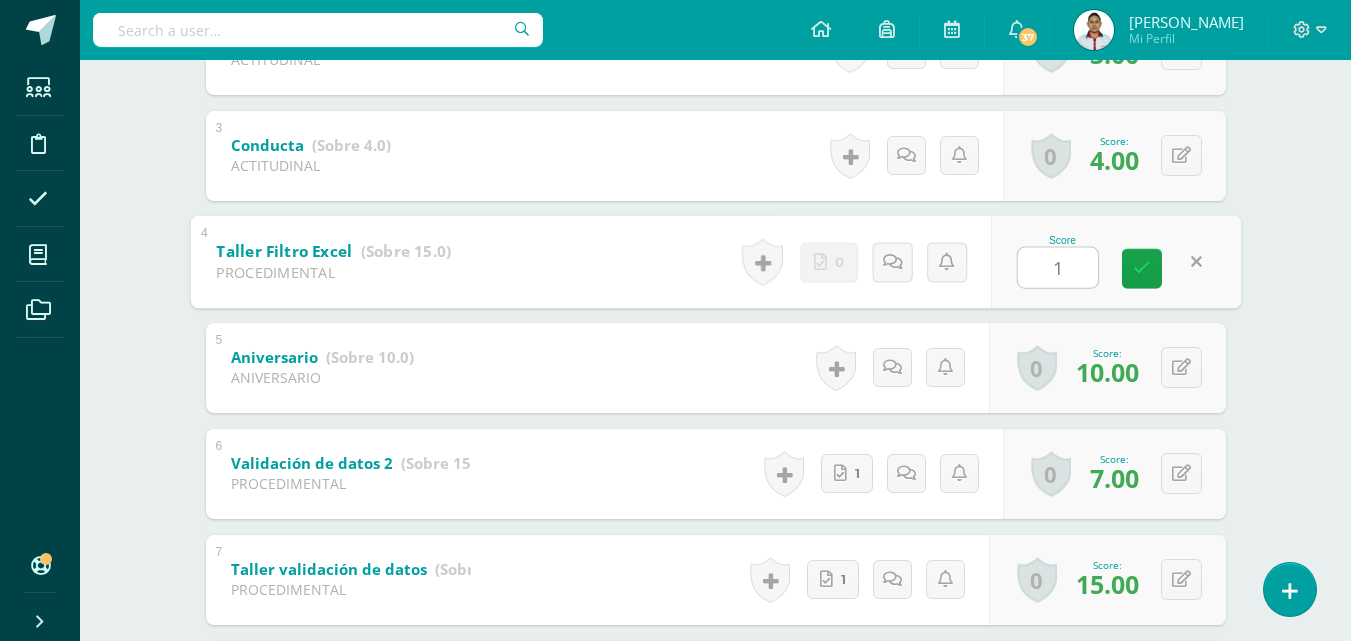 type on "11" 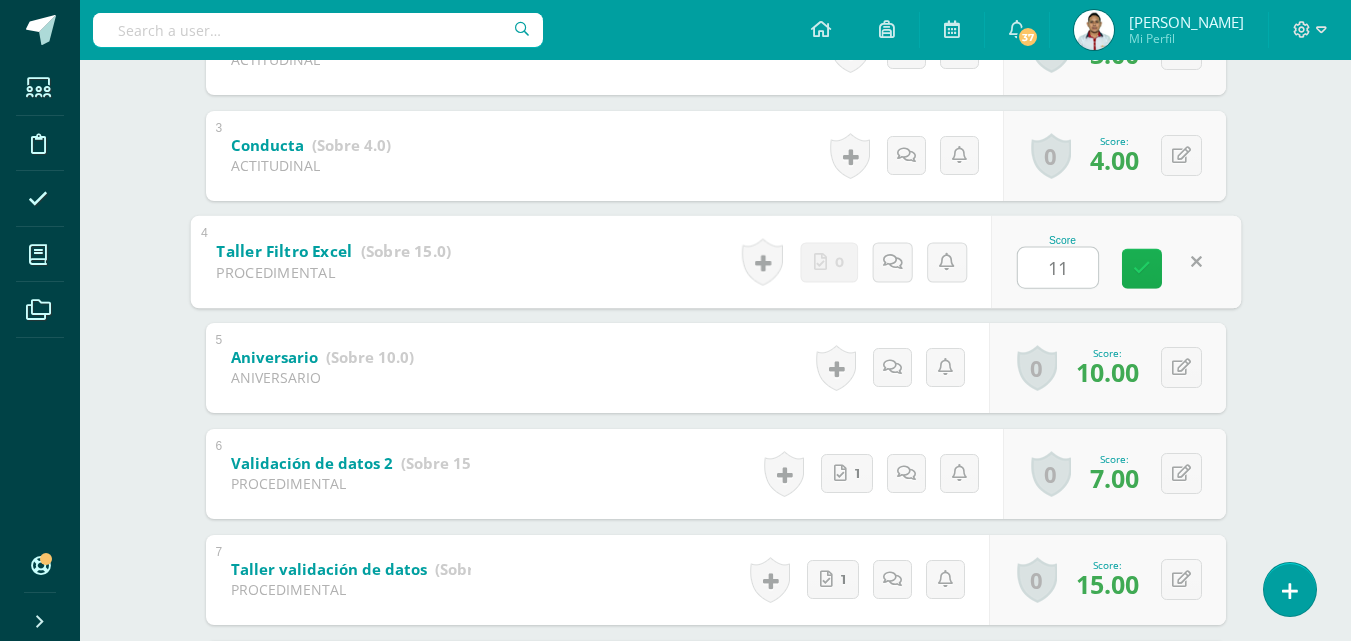 click at bounding box center (1142, 268) 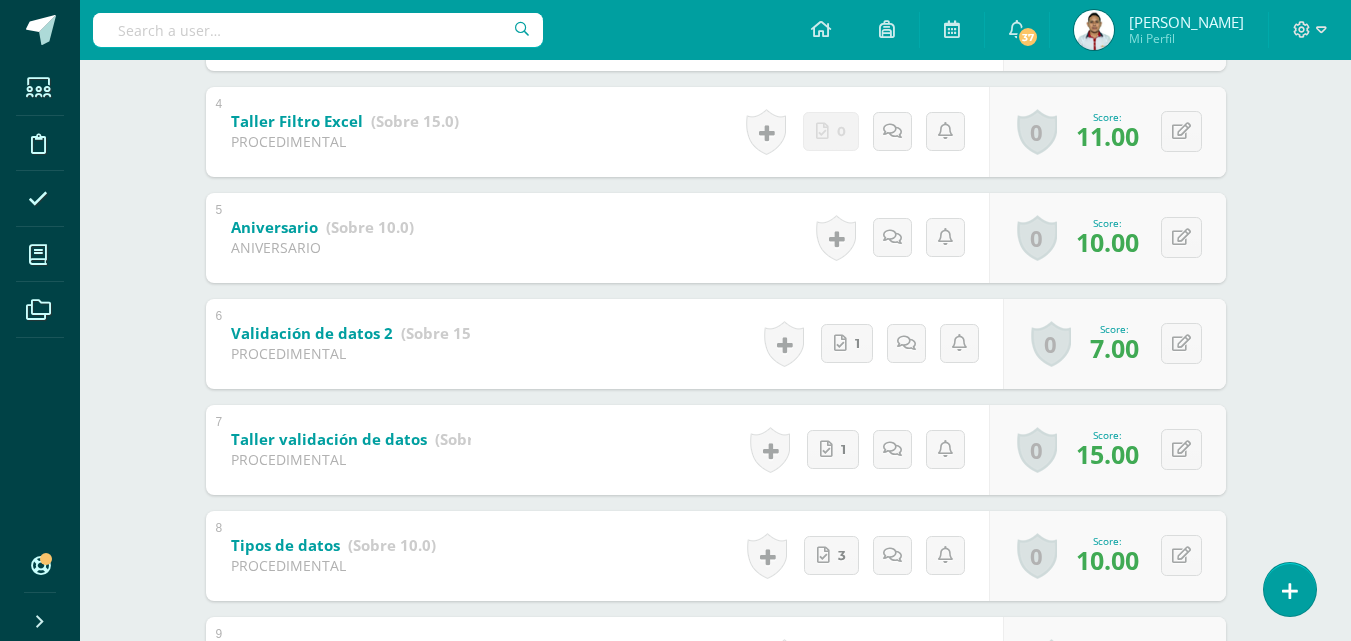 scroll, scrollTop: 929, scrollLeft: 0, axis: vertical 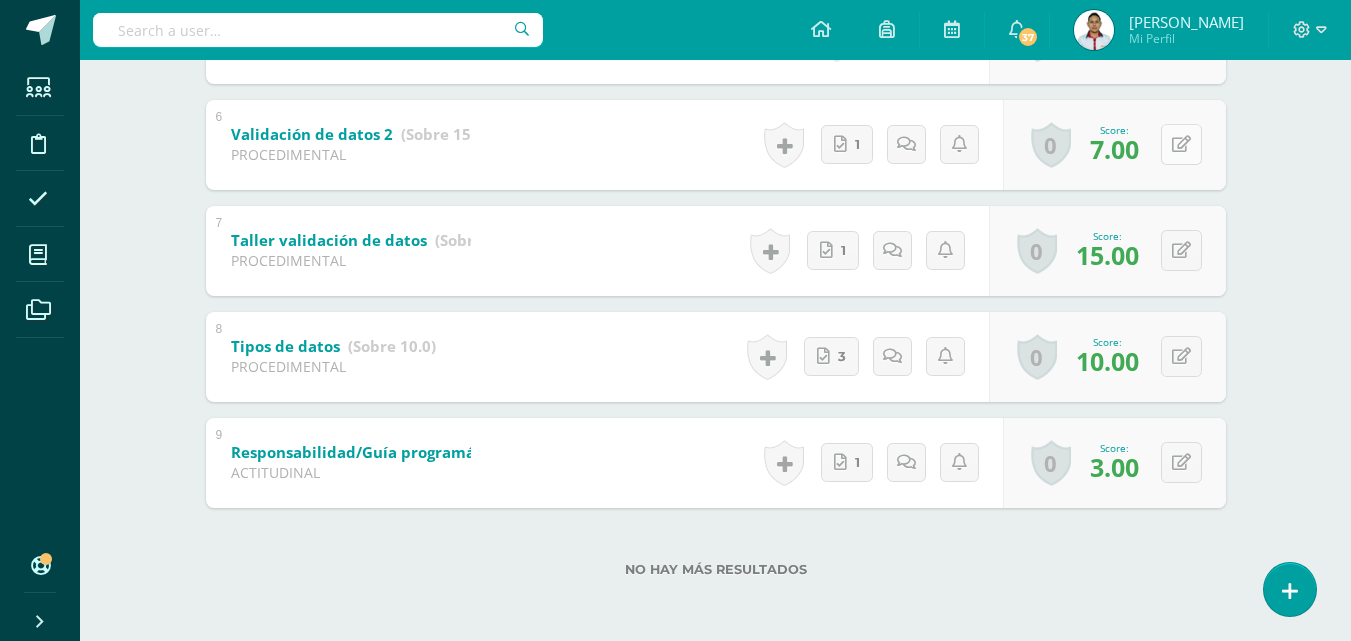click at bounding box center (1181, 144) 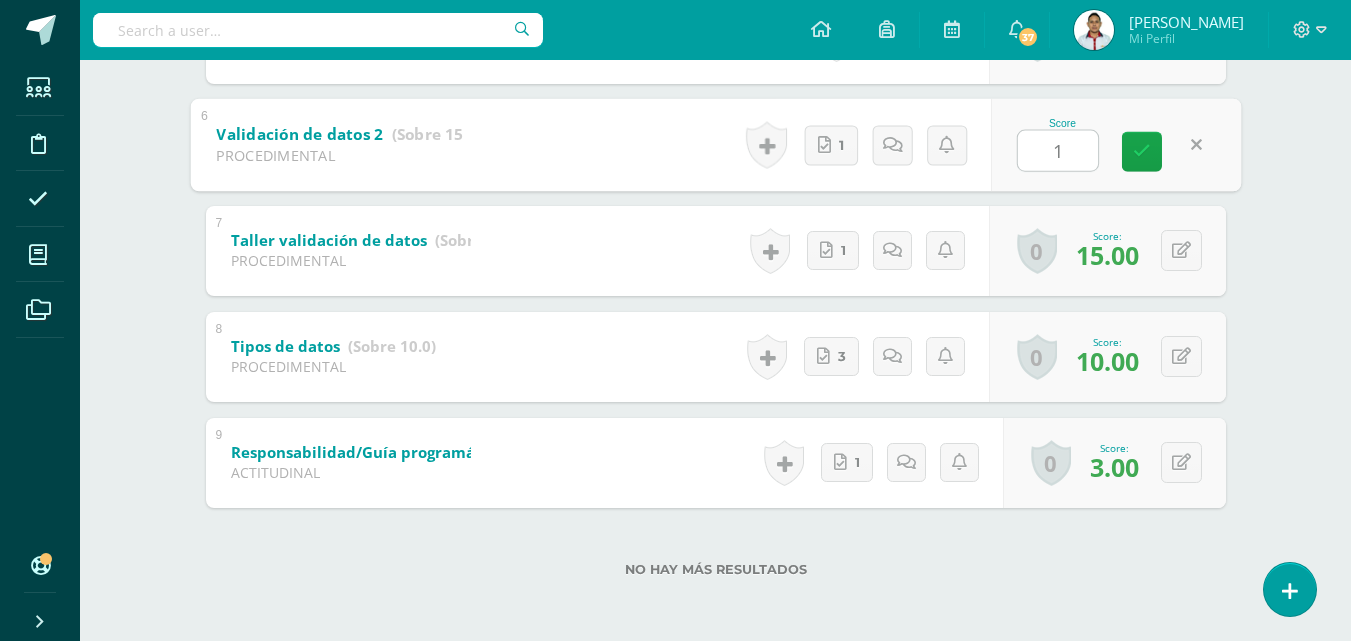 type on "10" 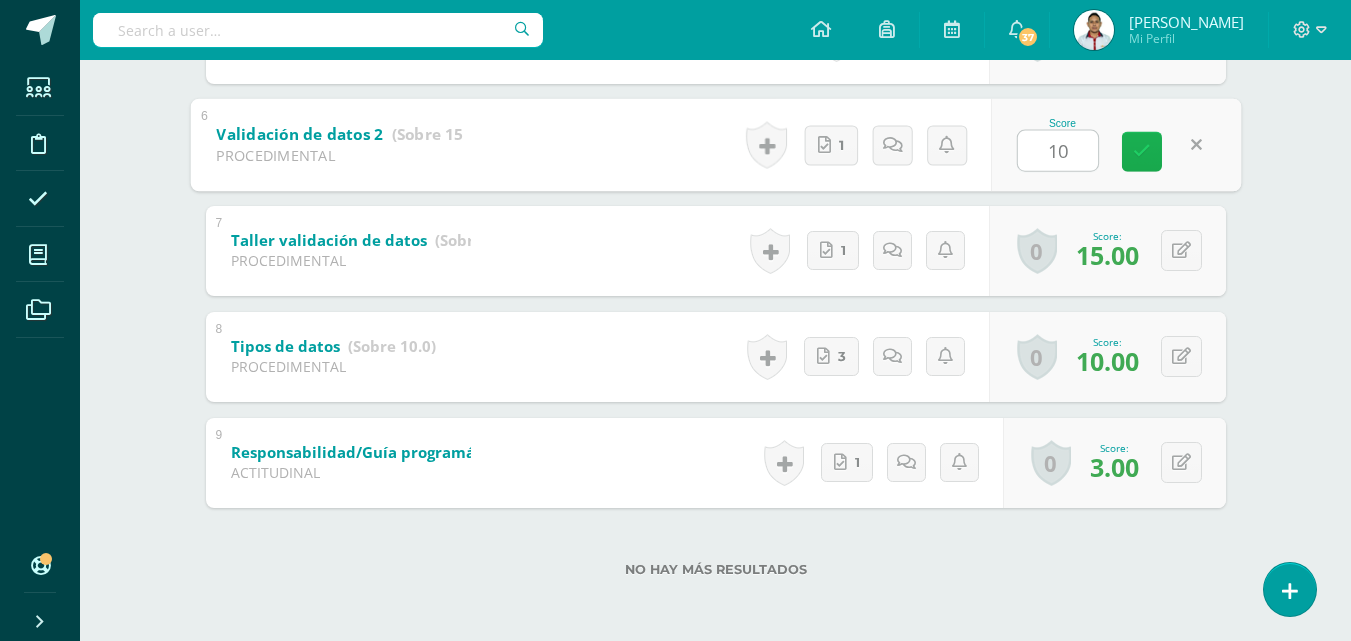 click at bounding box center (1142, 151) 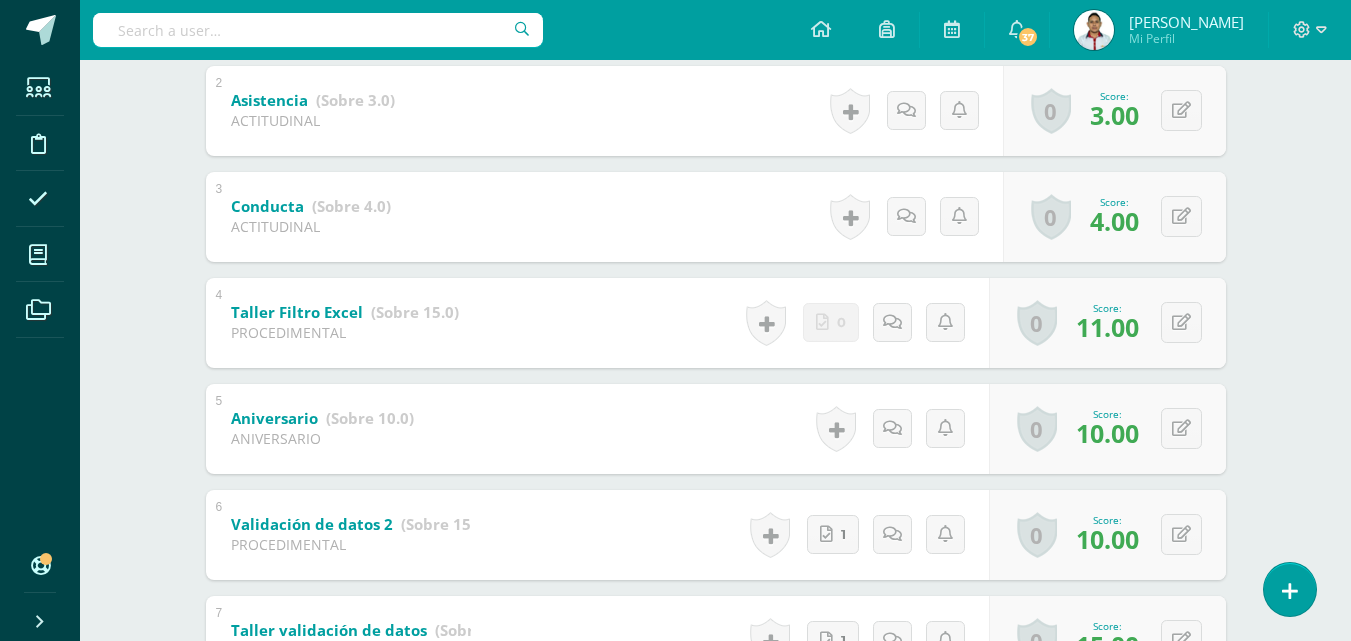 scroll, scrollTop: 0, scrollLeft: 0, axis: both 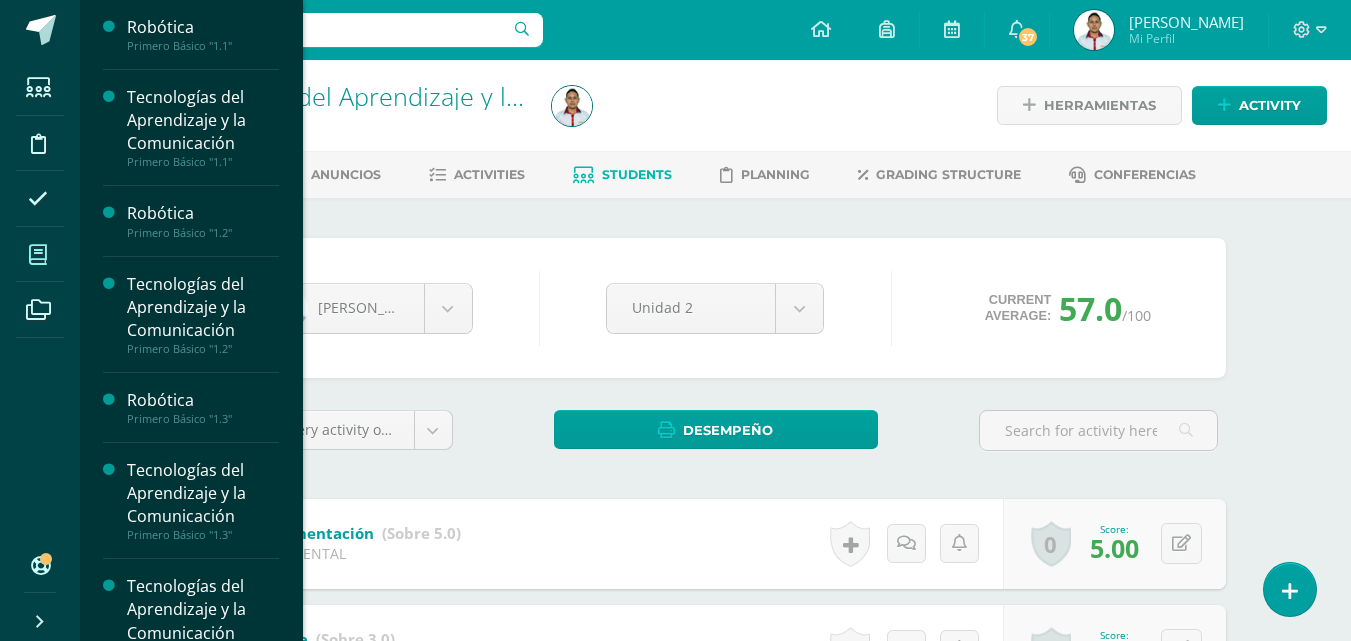 click at bounding box center [38, 254] 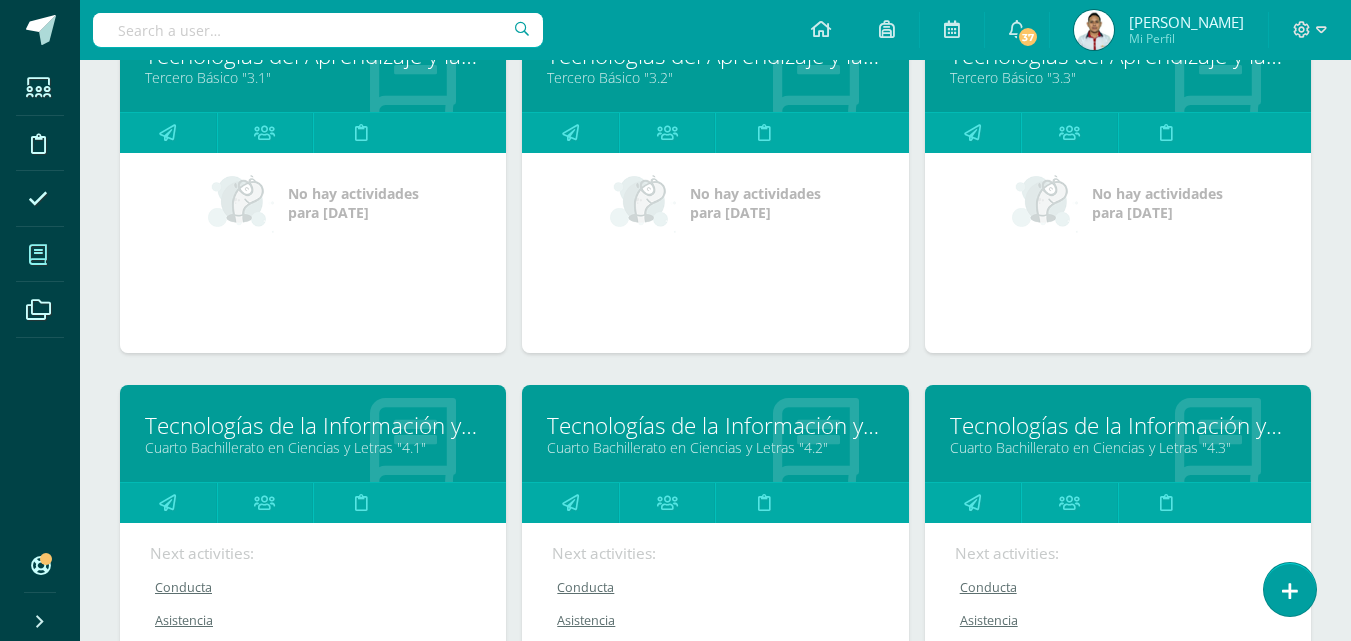 scroll, scrollTop: 1667, scrollLeft: 0, axis: vertical 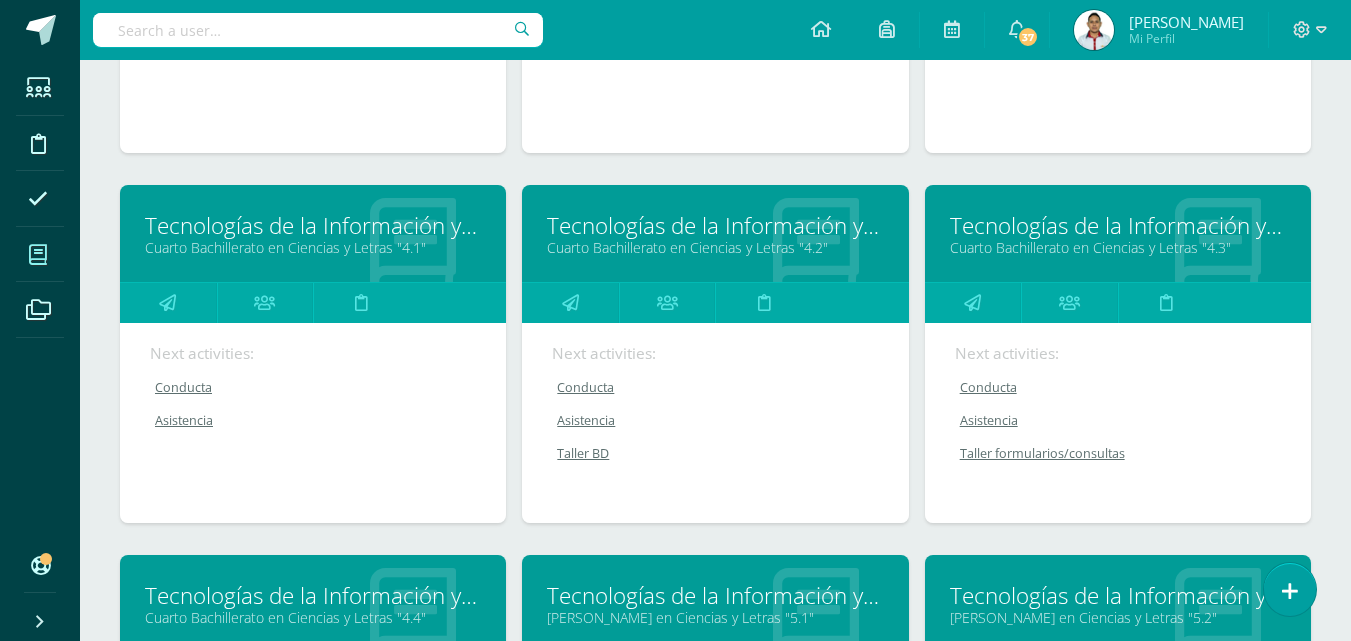 click on "Tecnologías de la Información y Comunicación 4" at bounding box center [1118, 225] 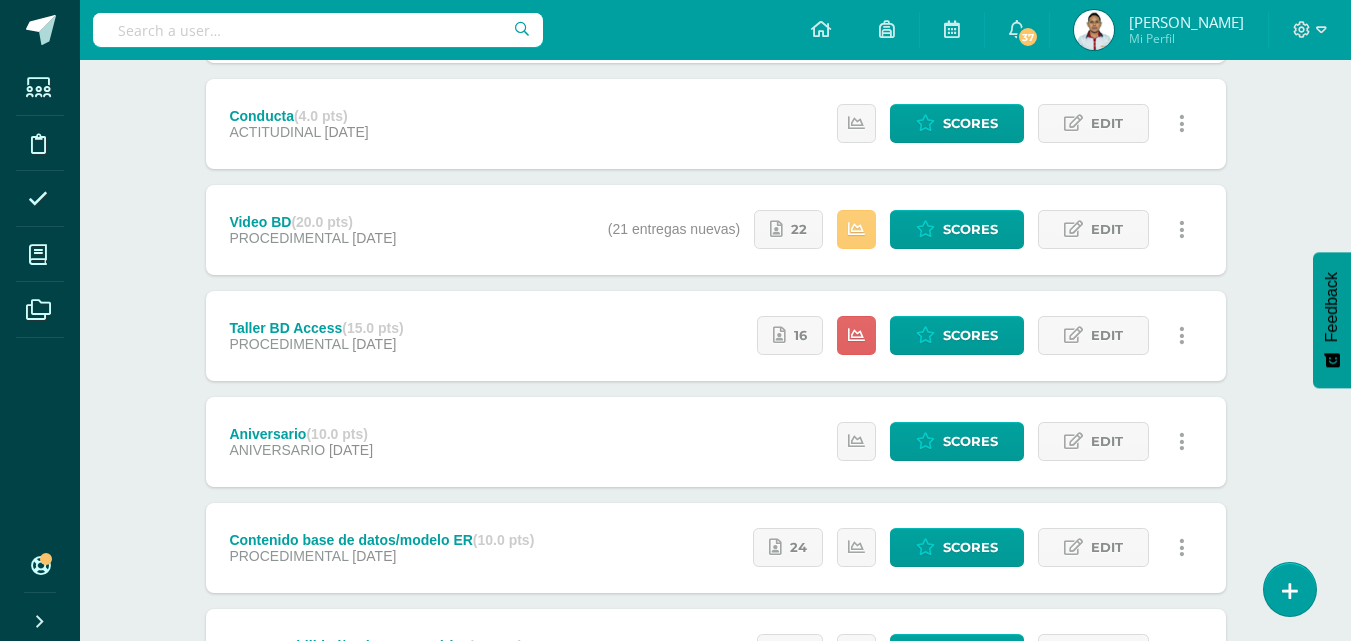 scroll, scrollTop: 500, scrollLeft: 0, axis: vertical 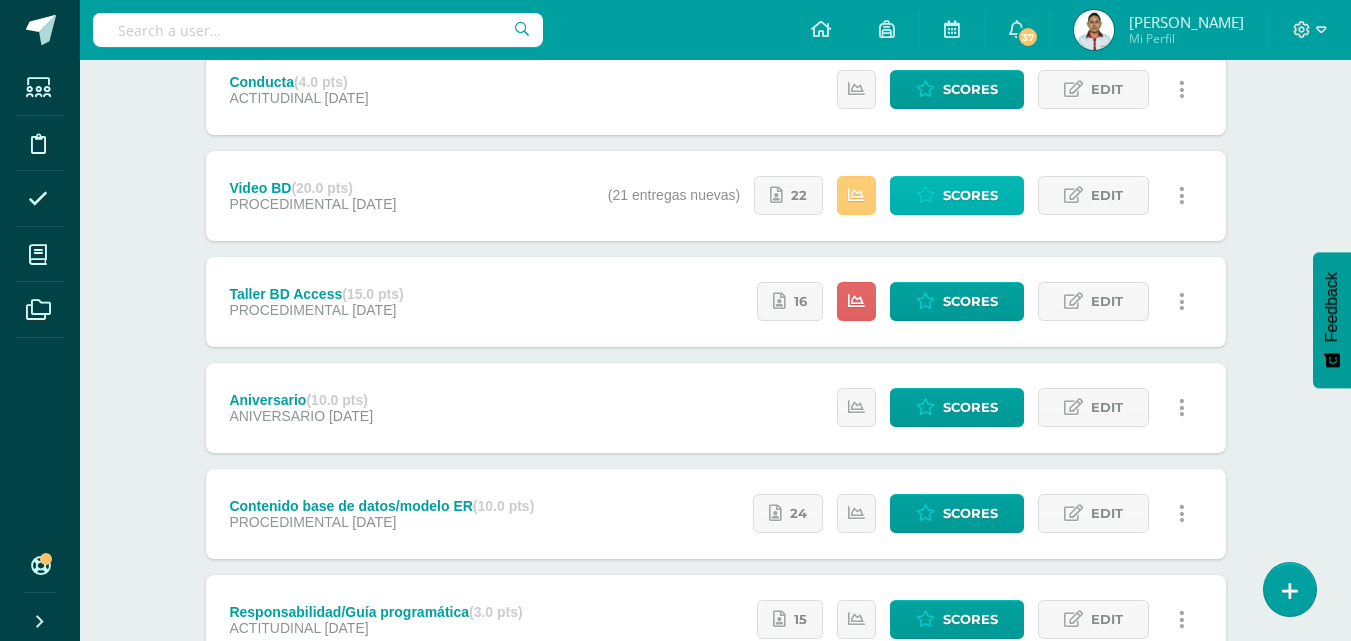 click on "Scores" at bounding box center [970, 195] 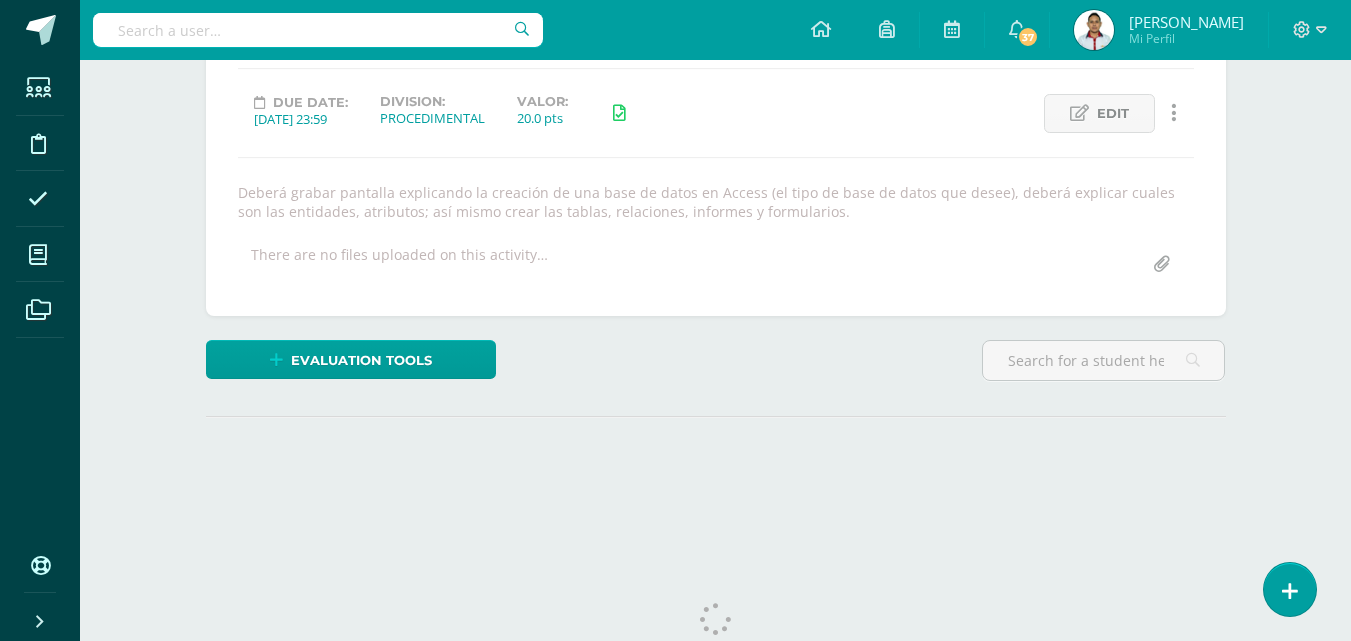 scroll, scrollTop: 0, scrollLeft: 0, axis: both 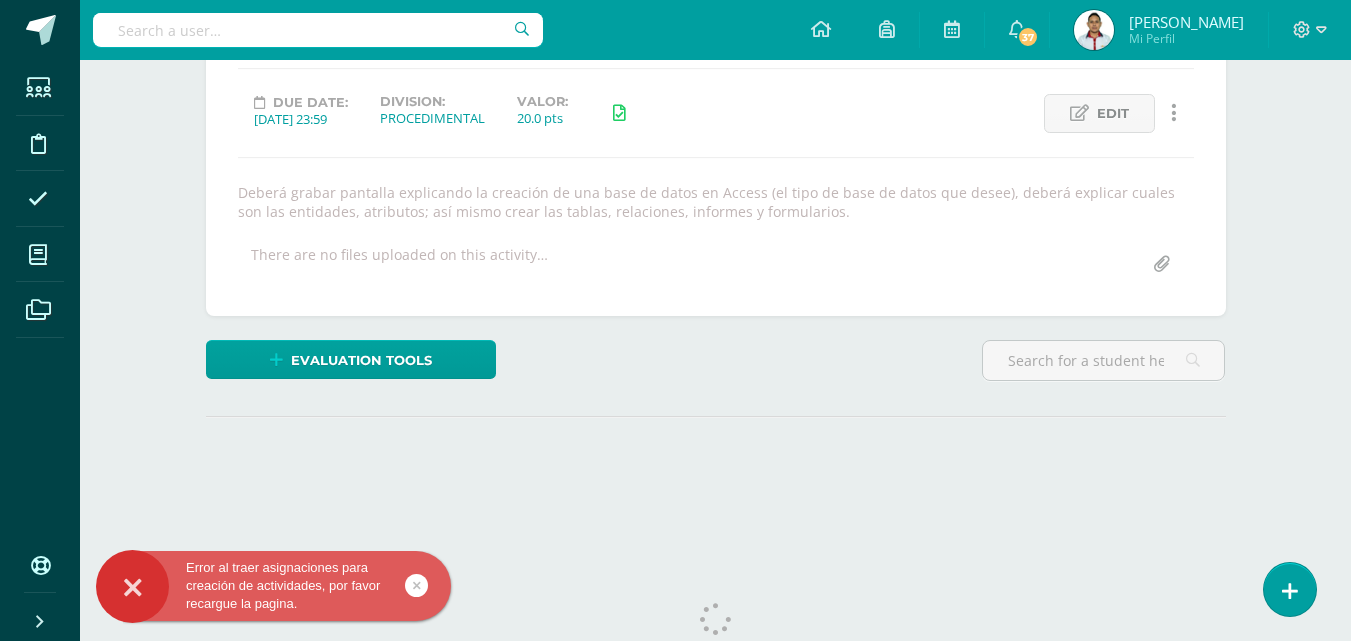click on "¿Estás seguro que quieres  eliminar  esta actividad?
Esto borrará la actividad y cualquier nota que hayas registrado
permanentemente. Esta acción no se puede revertir. Cancel Delete
Administración de escalas de valoración
escala de valoración
Aún no has creado una escala de valoración.
Cancel Agregar nueva escala de valoración: Agrega una división a la escala de valoración  (ej. Ortografía, redacción, trabajo en equipo, etc.)
Add
Cancel Crear escala de valoración
Add checklists
Mostrar todos                             Mostrar todos Mis listas Generales Comunicación y Lenguaje Matemática Ciencia Estudios Sociales Arte Educación Física Aprendizaje" at bounding box center (716, 256) 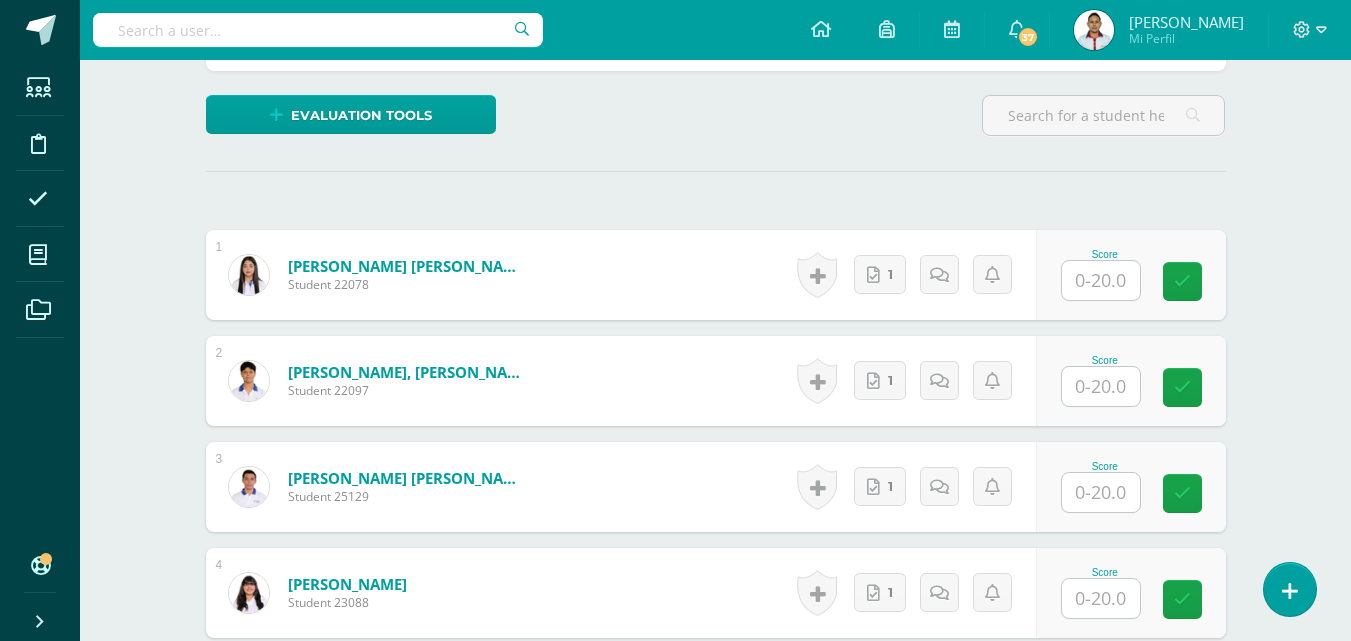 scroll, scrollTop: 504, scrollLeft: 0, axis: vertical 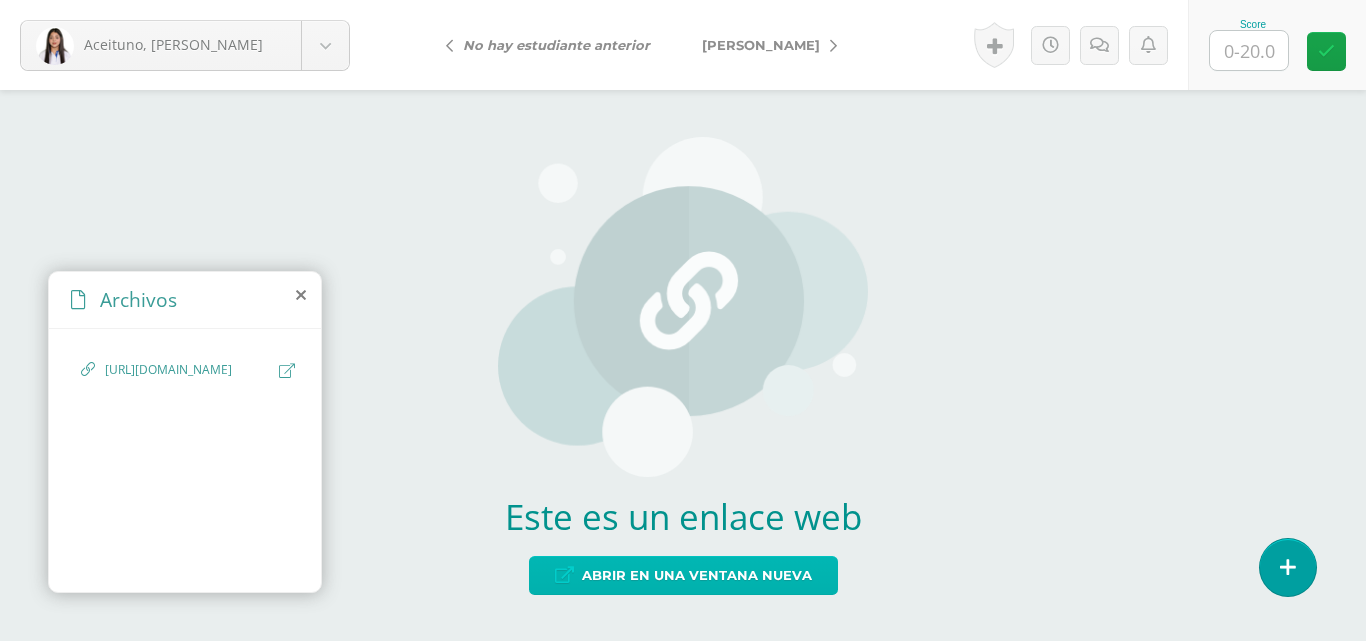 click on "Abrir en una ventana nueva" at bounding box center (697, 575) 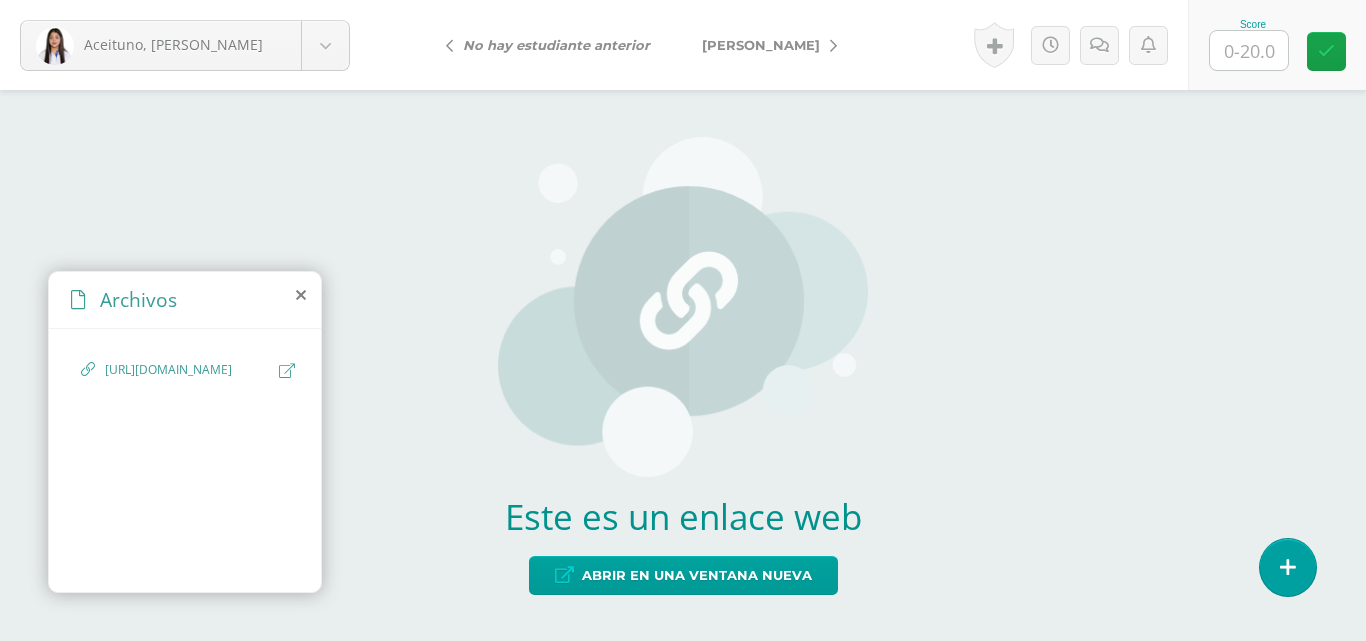 click at bounding box center (1249, 50) 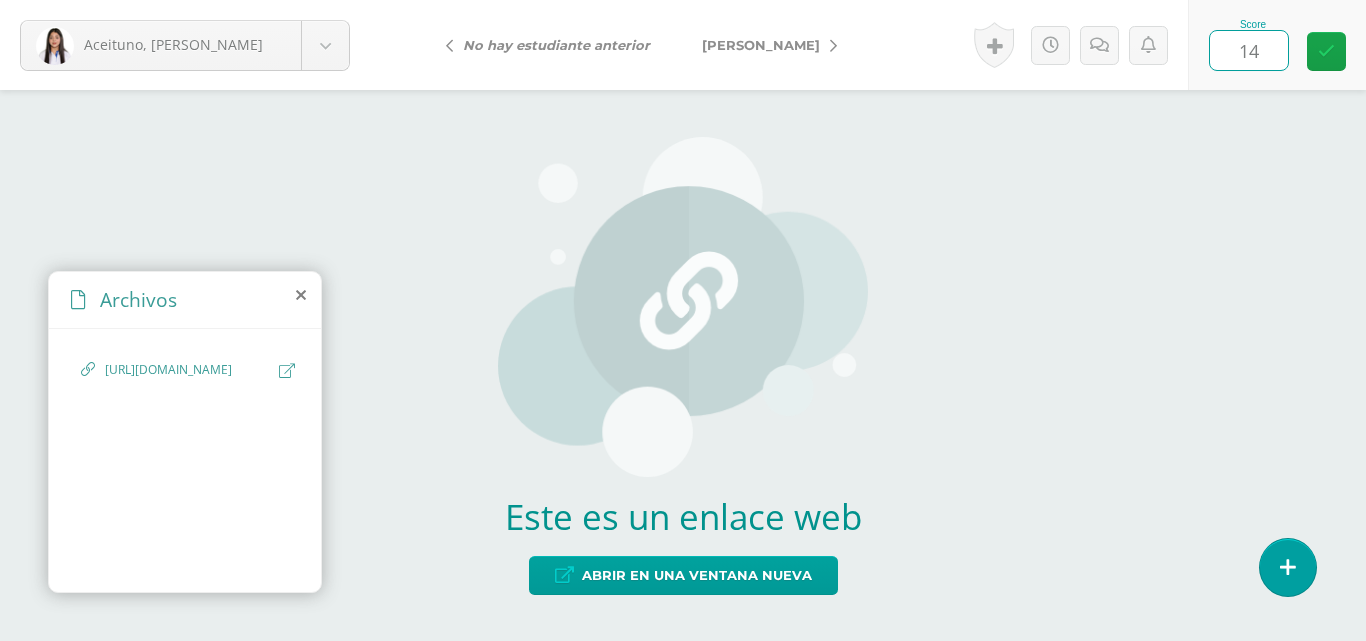 type on "14" 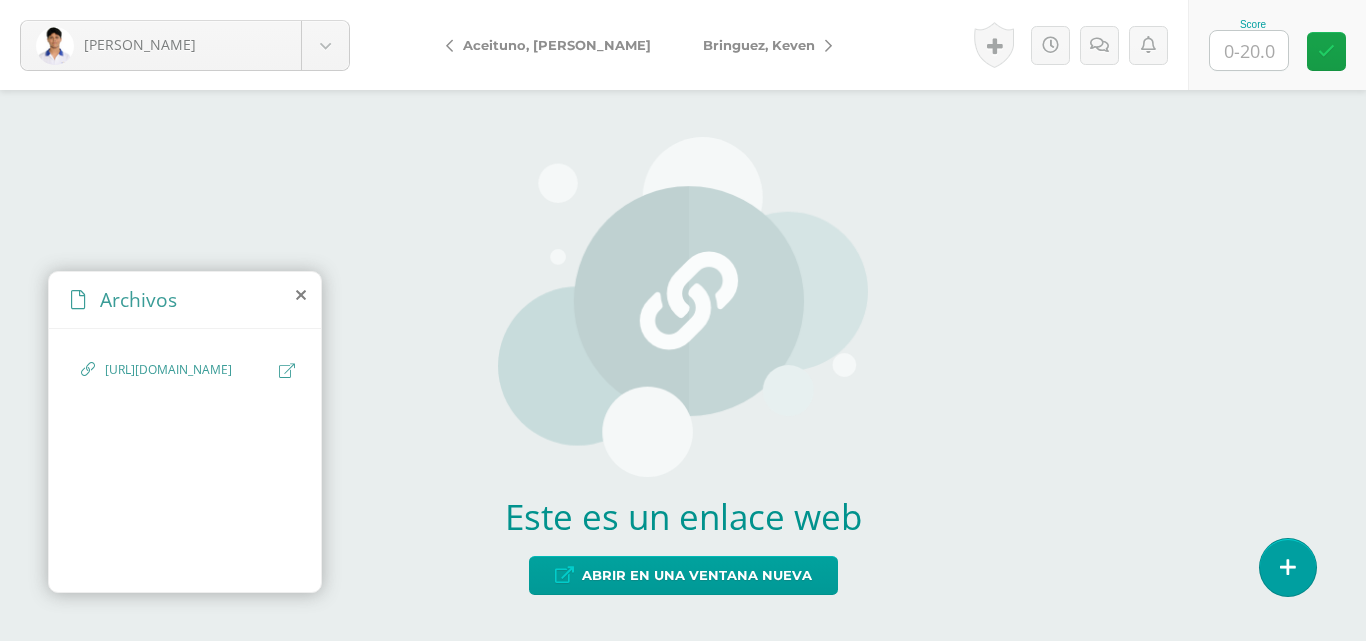 scroll, scrollTop: 0, scrollLeft: 0, axis: both 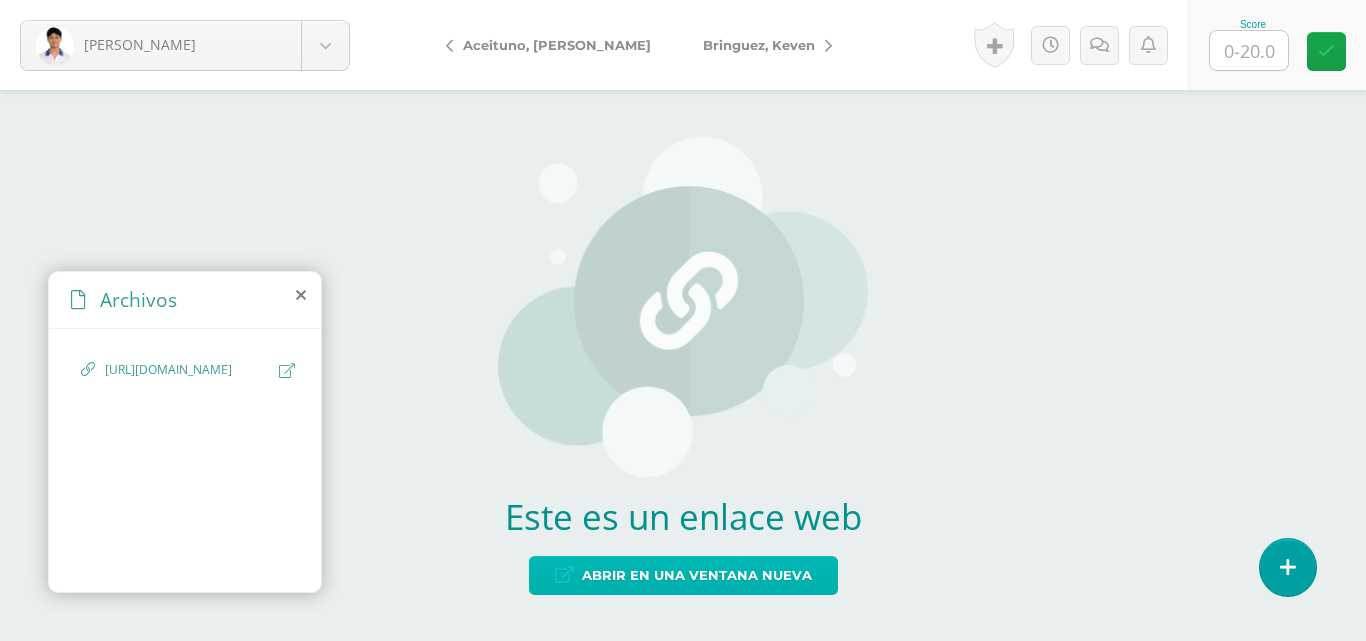 click on "Abrir en una ventana nueva" at bounding box center (697, 575) 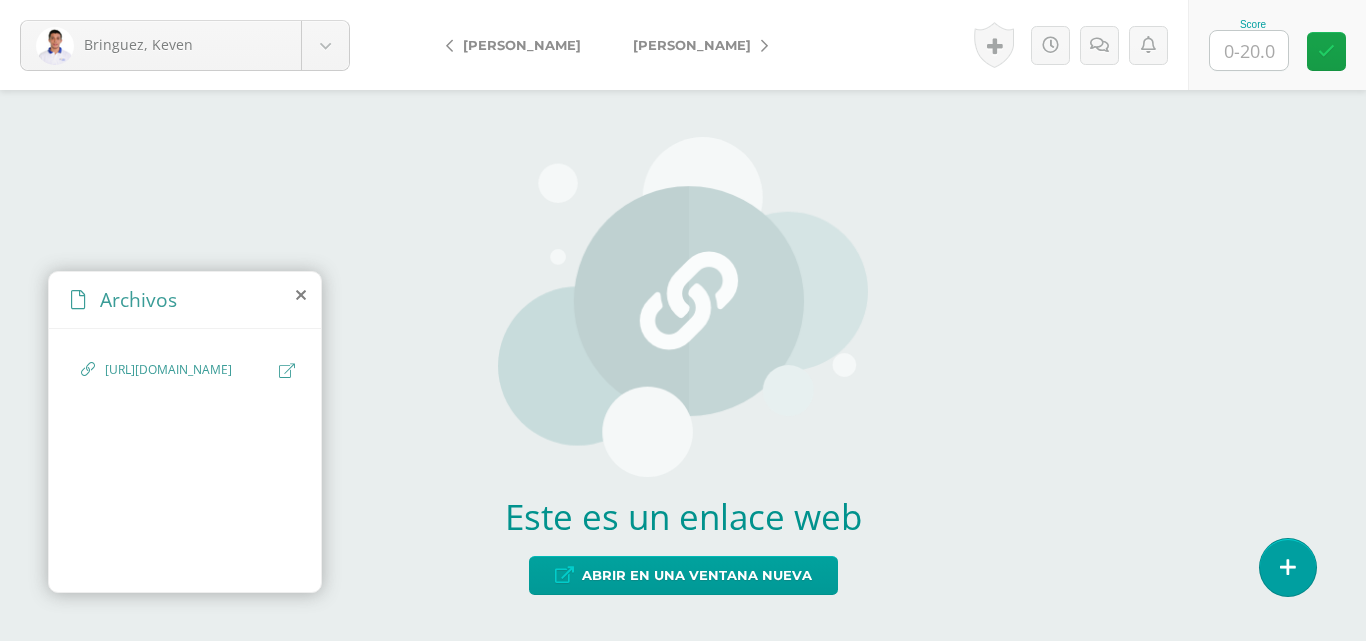 scroll, scrollTop: 0, scrollLeft: 0, axis: both 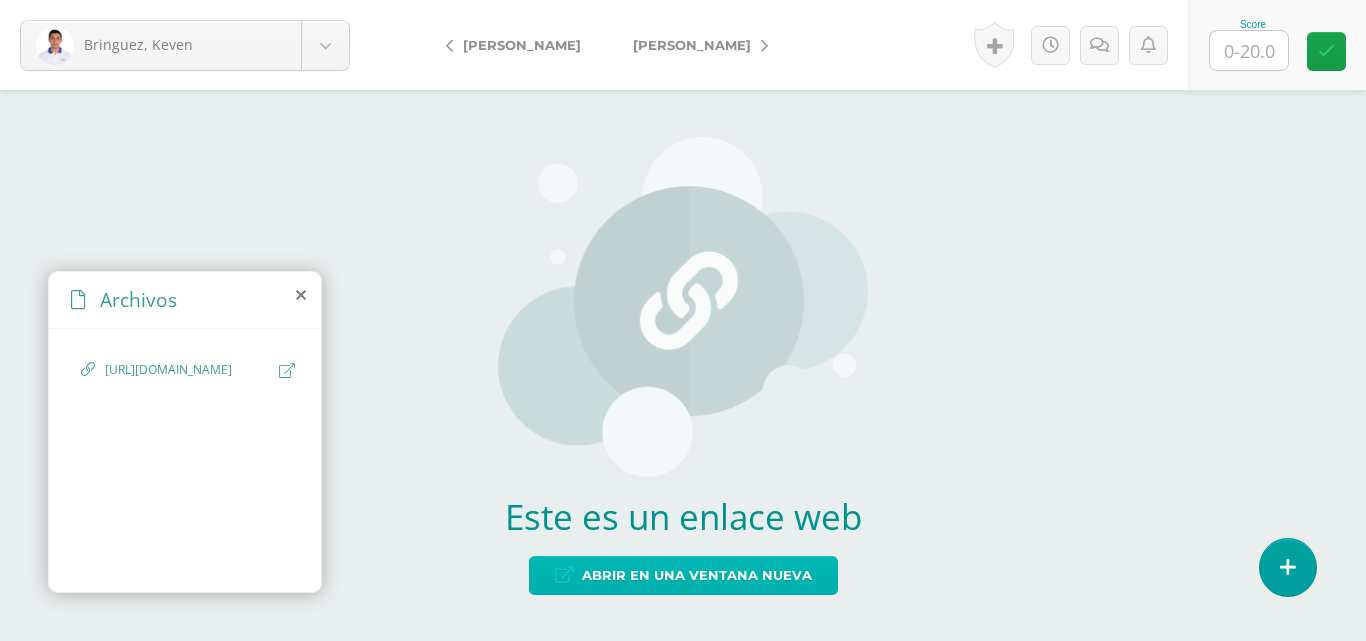 click on "Abrir en una ventana nueva" at bounding box center [697, 575] 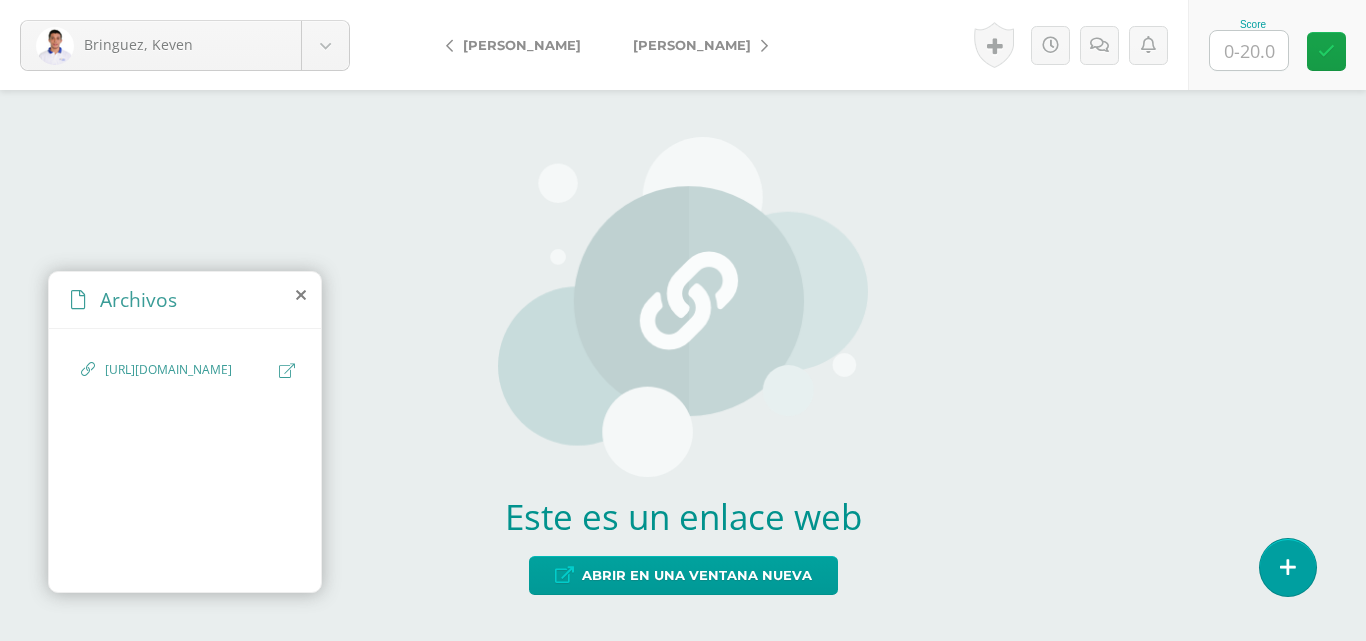 click at bounding box center [1249, 50] 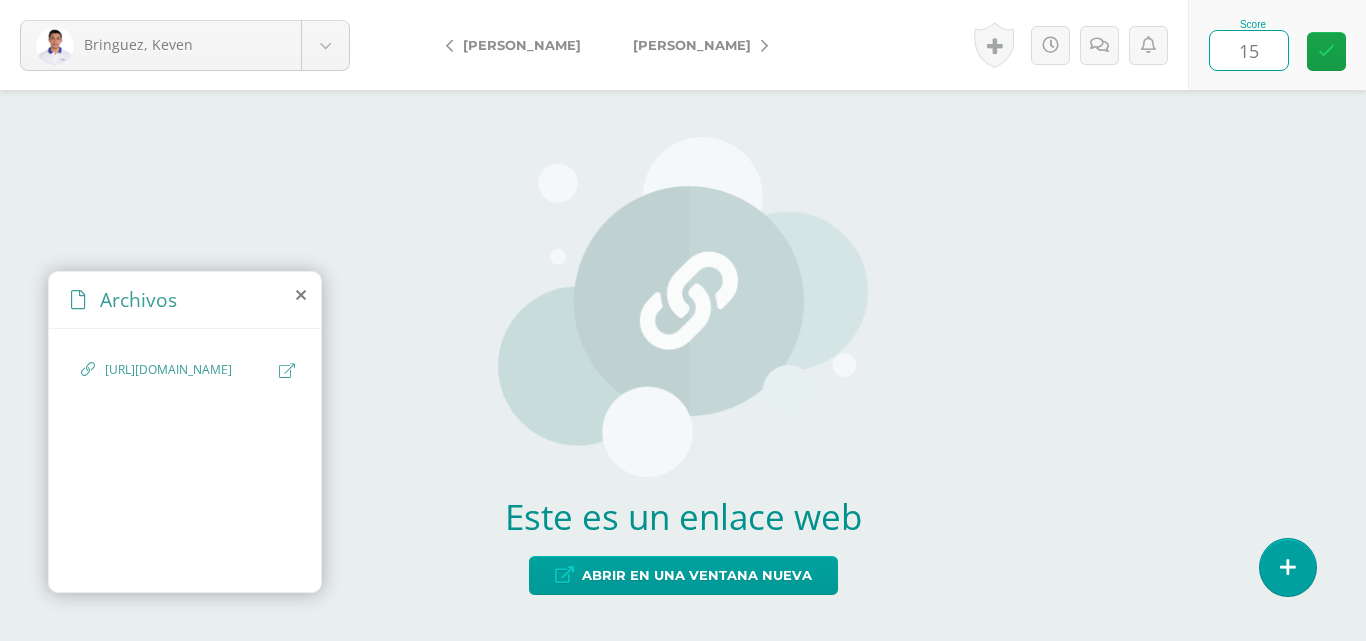 type on "15" 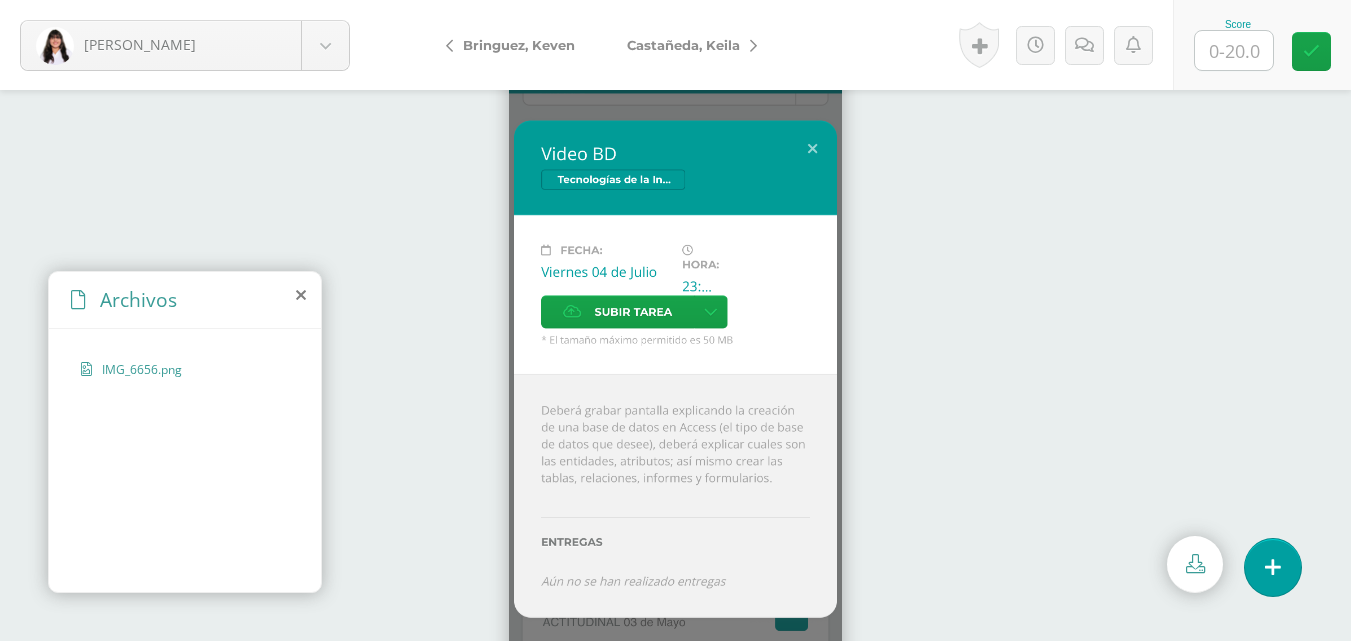 scroll, scrollTop: 0, scrollLeft: 0, axis: both 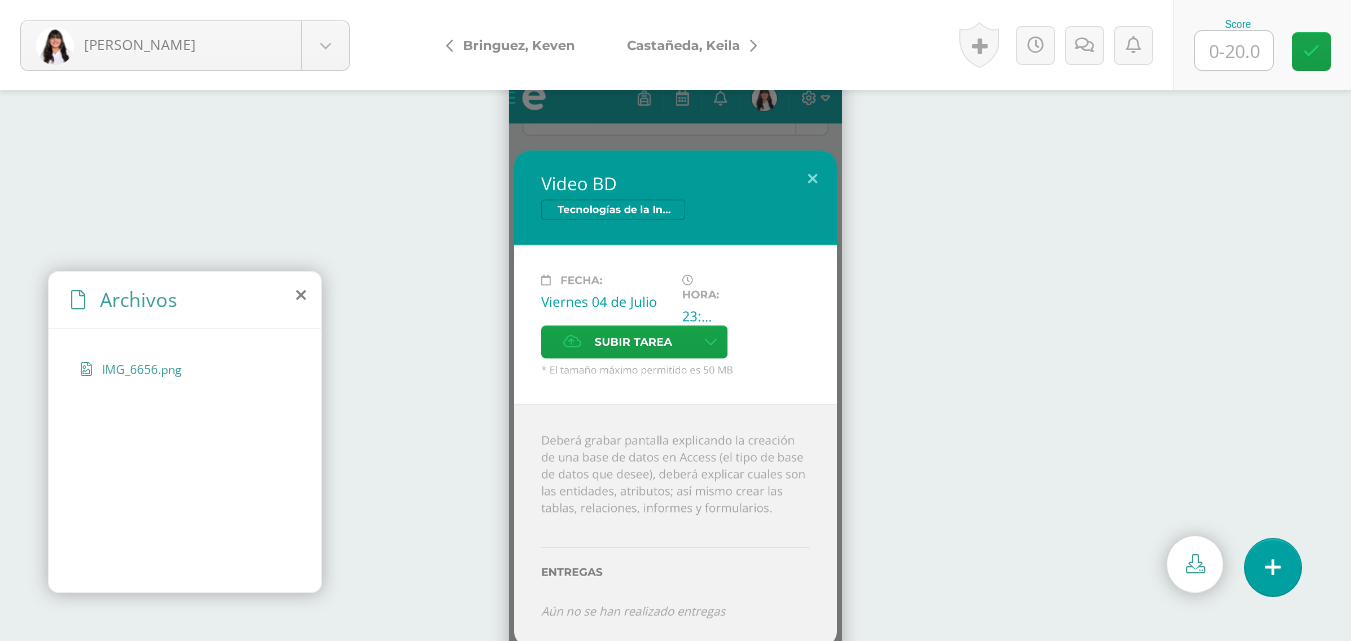 click at bounding box center (1234, 50) 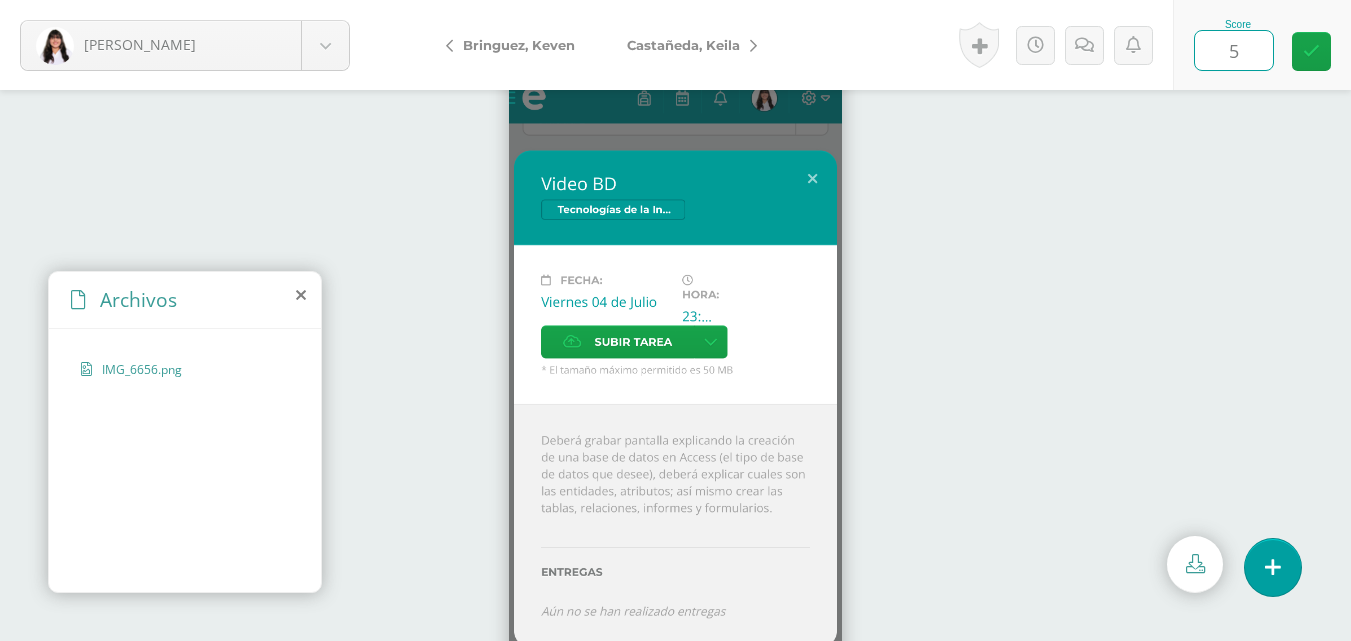 type on "5" 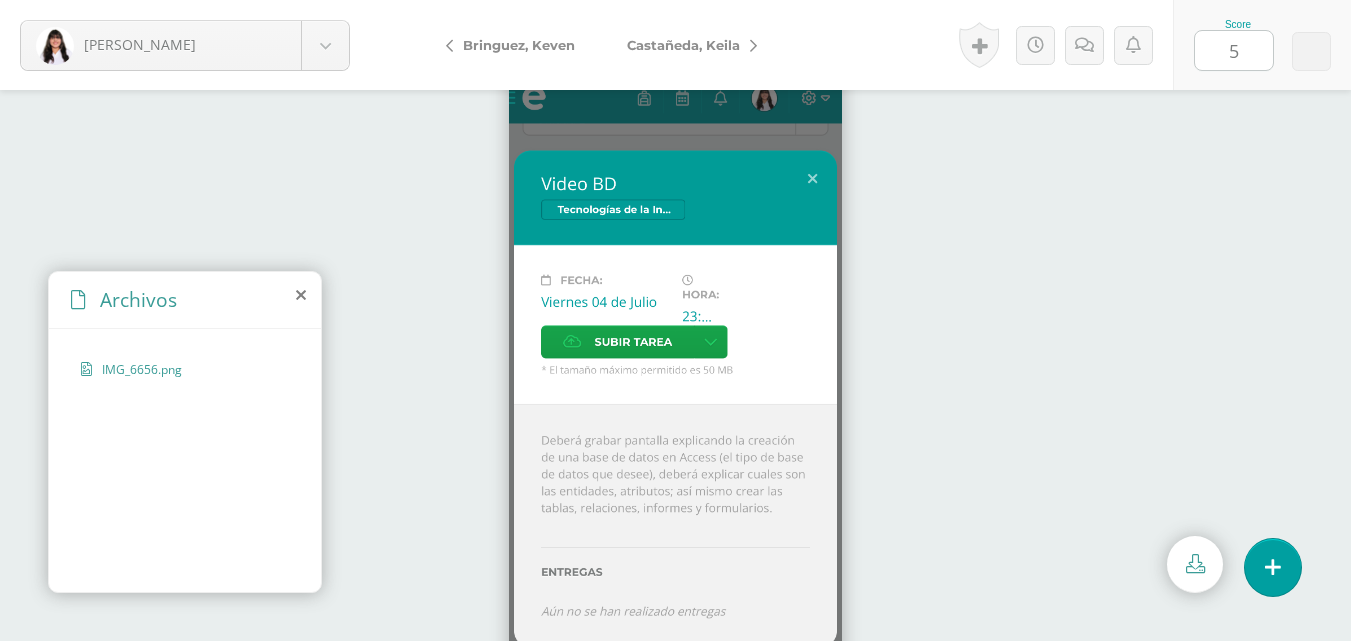 click at bounding box center [675, 365] 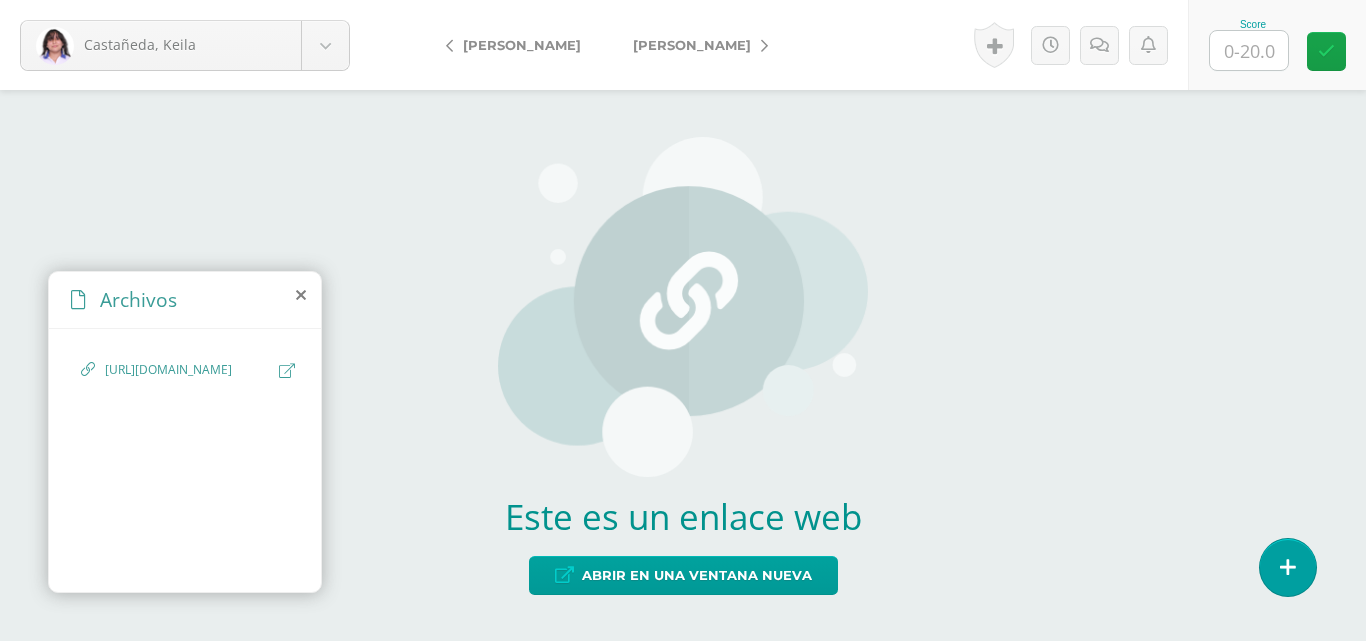 scroll, scrollTop: 0, scrollLeft: 0, axis: both 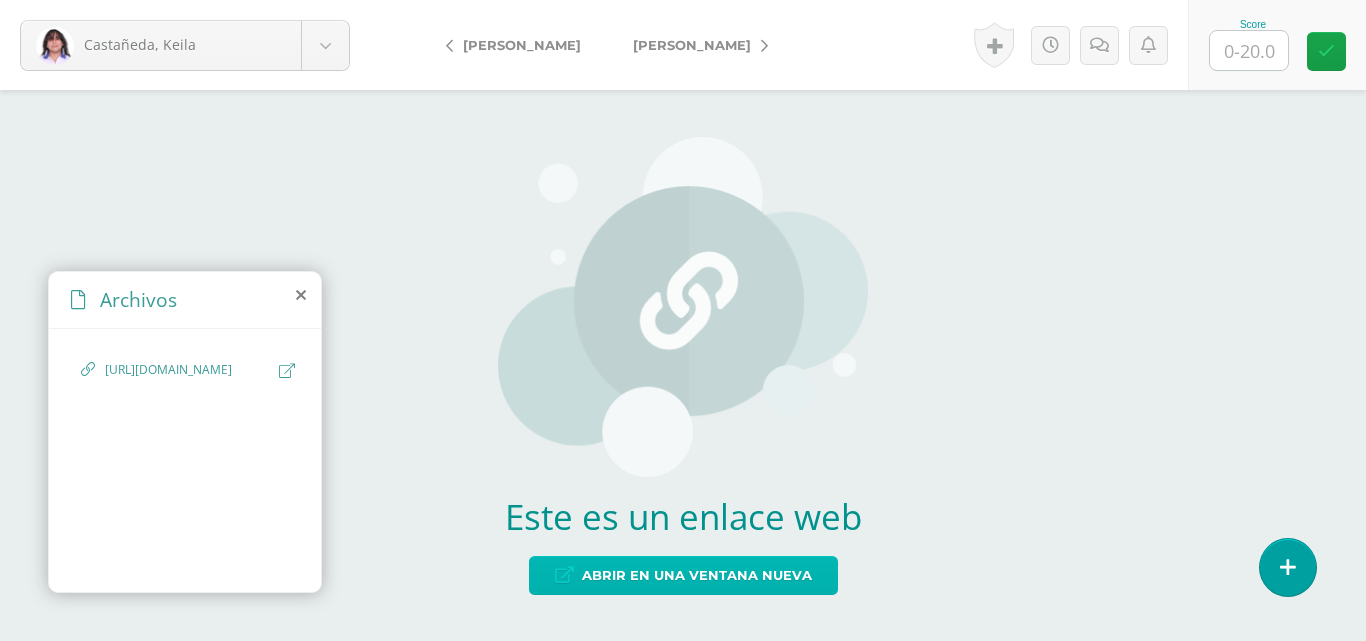 click on "Abrir en una ventana nueva" at bounding box center (697, 575) 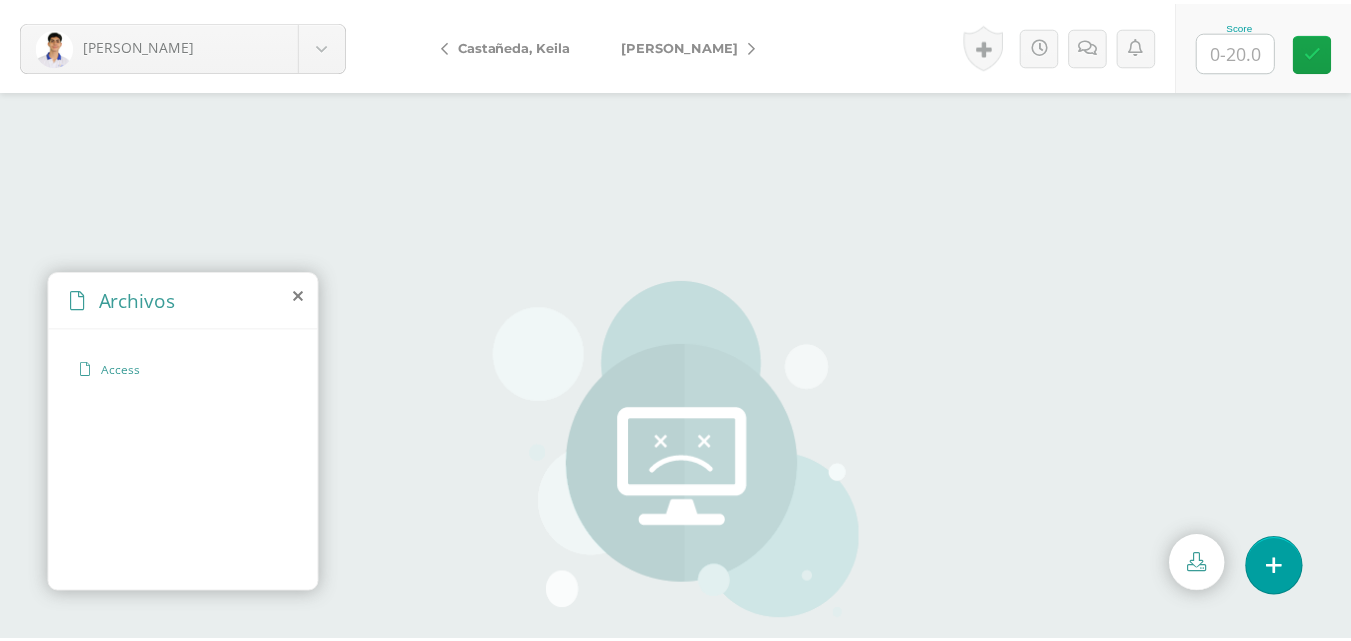scroll, scrollTop: 0, scrollLeft: 0, axis: both 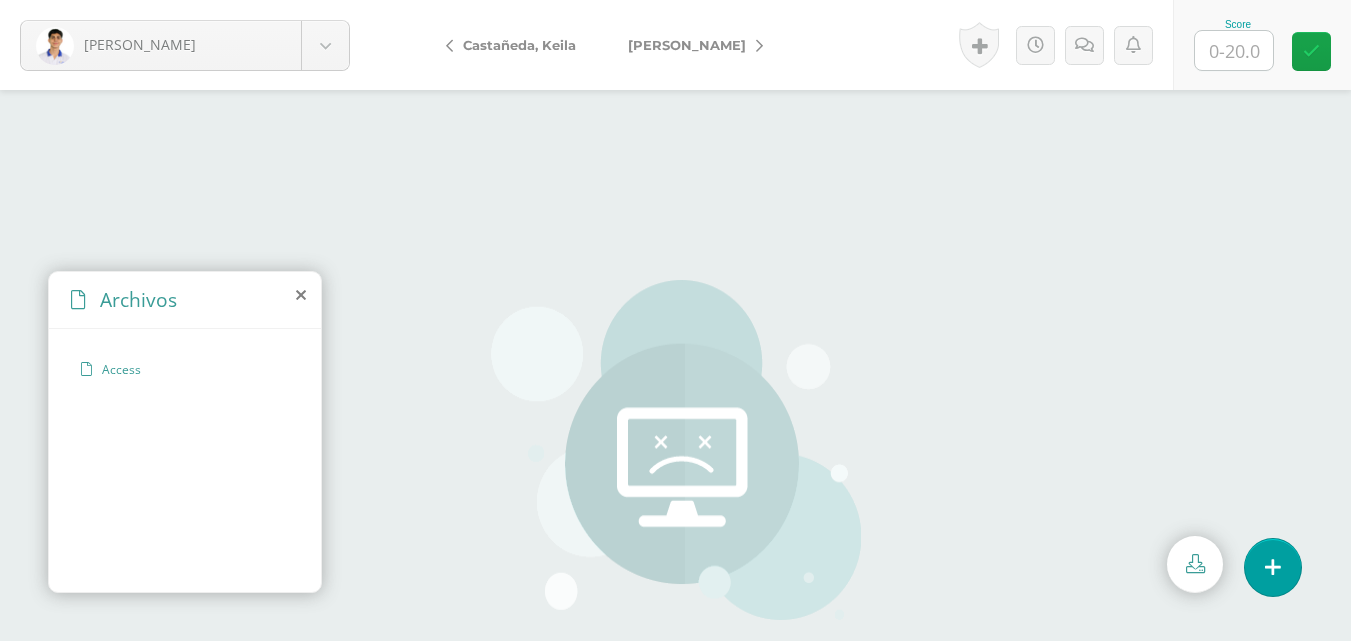 click on "Access" at bounding box center (184, 369) 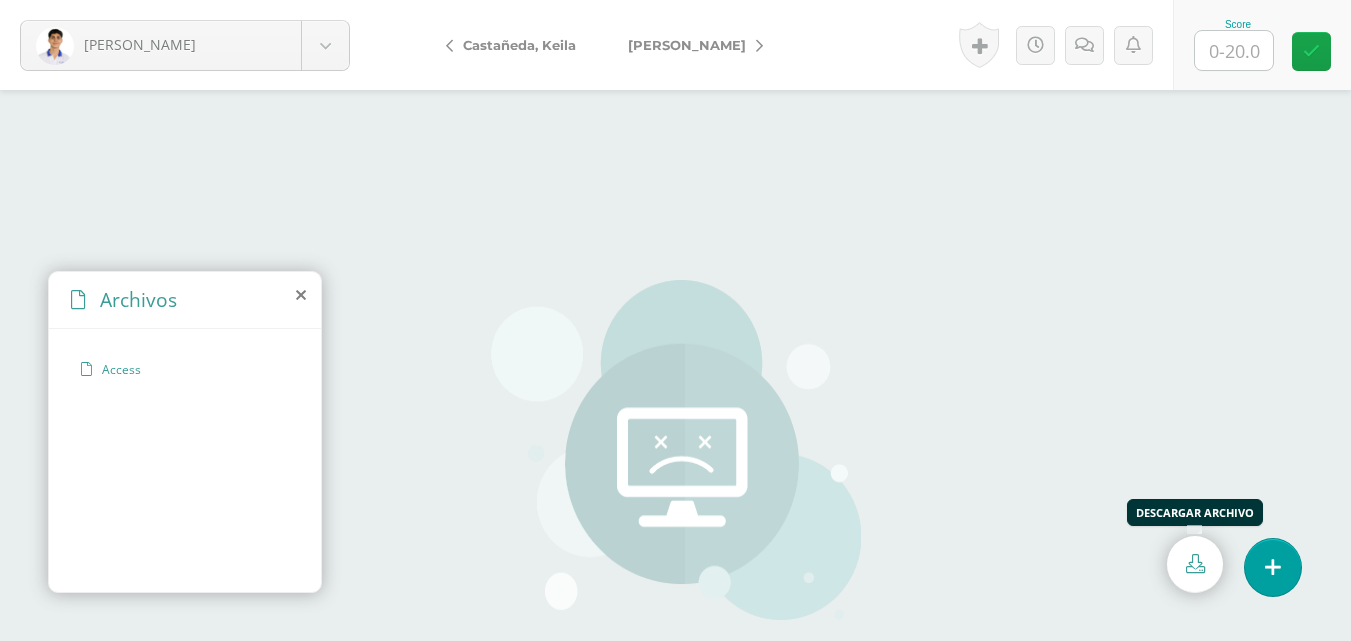 click at bounding box center [1195, 563] 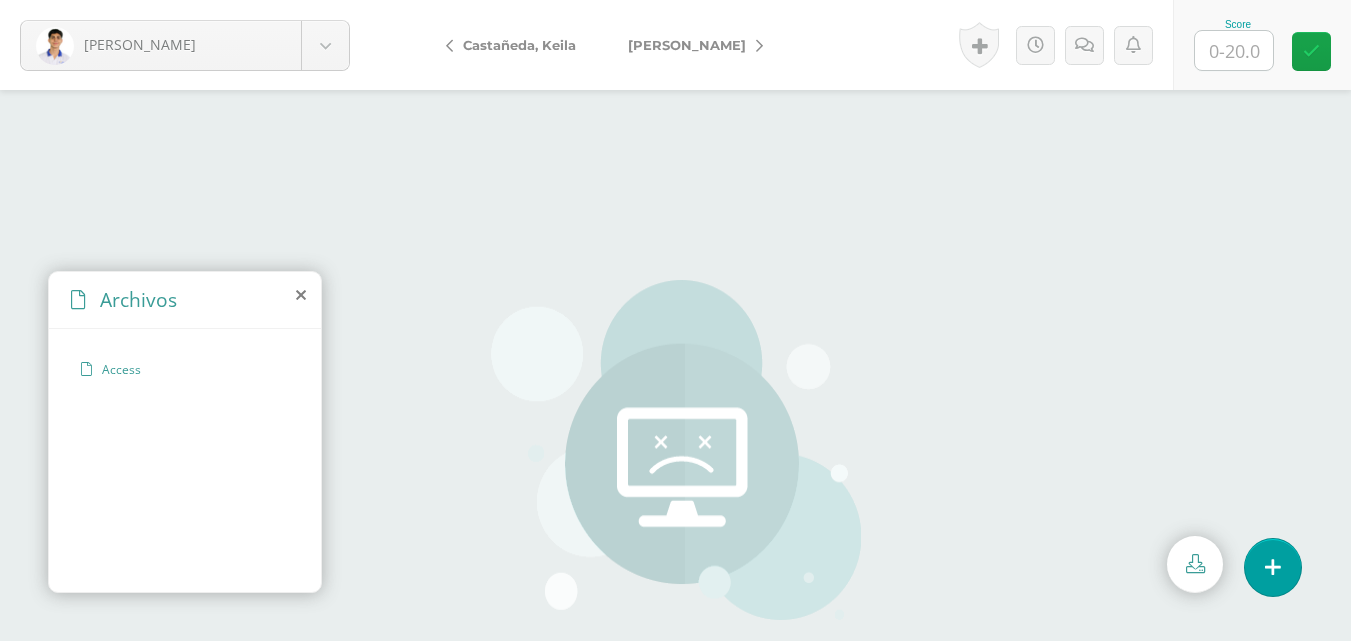 click at bounding box center [1234, 50] 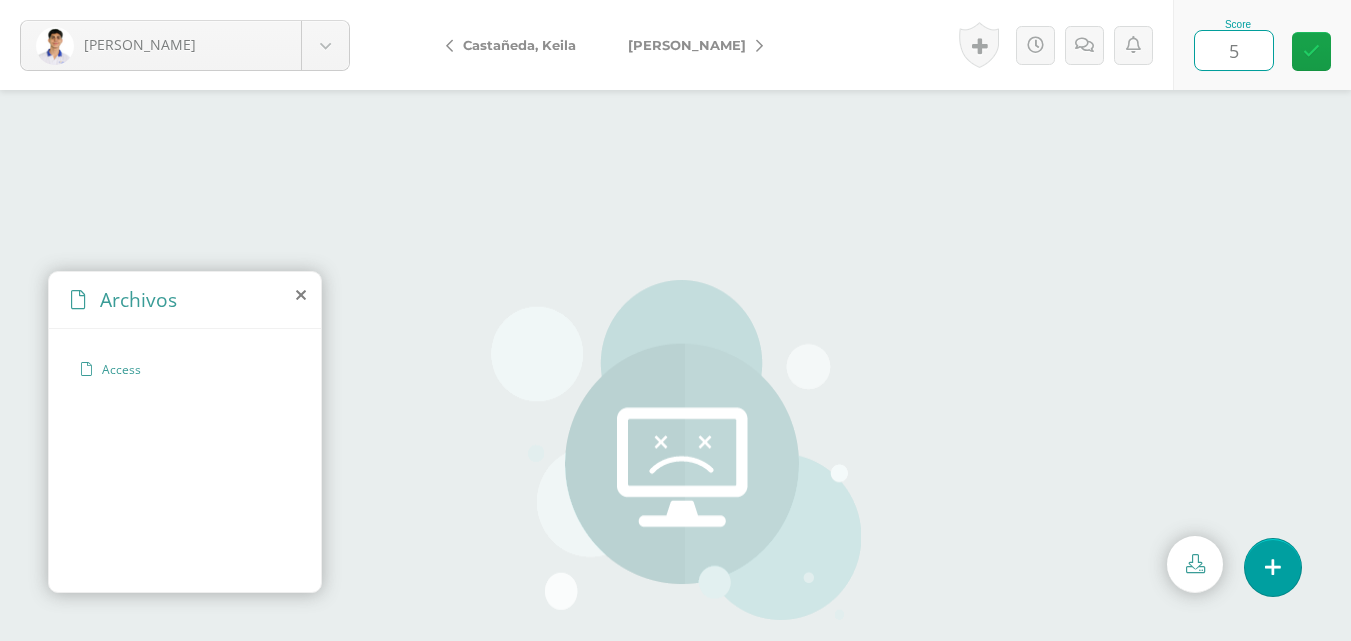 type on "5" 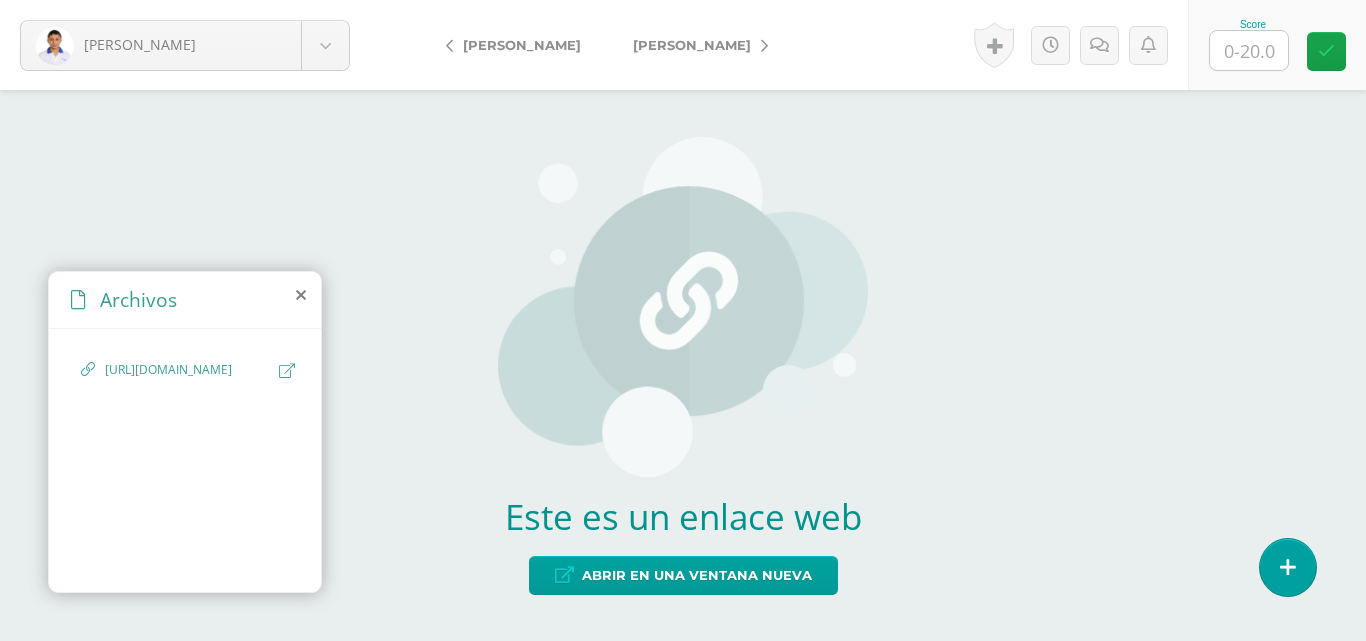 scroll, scrollTop: 0, scrollLeft: 0, axis: both 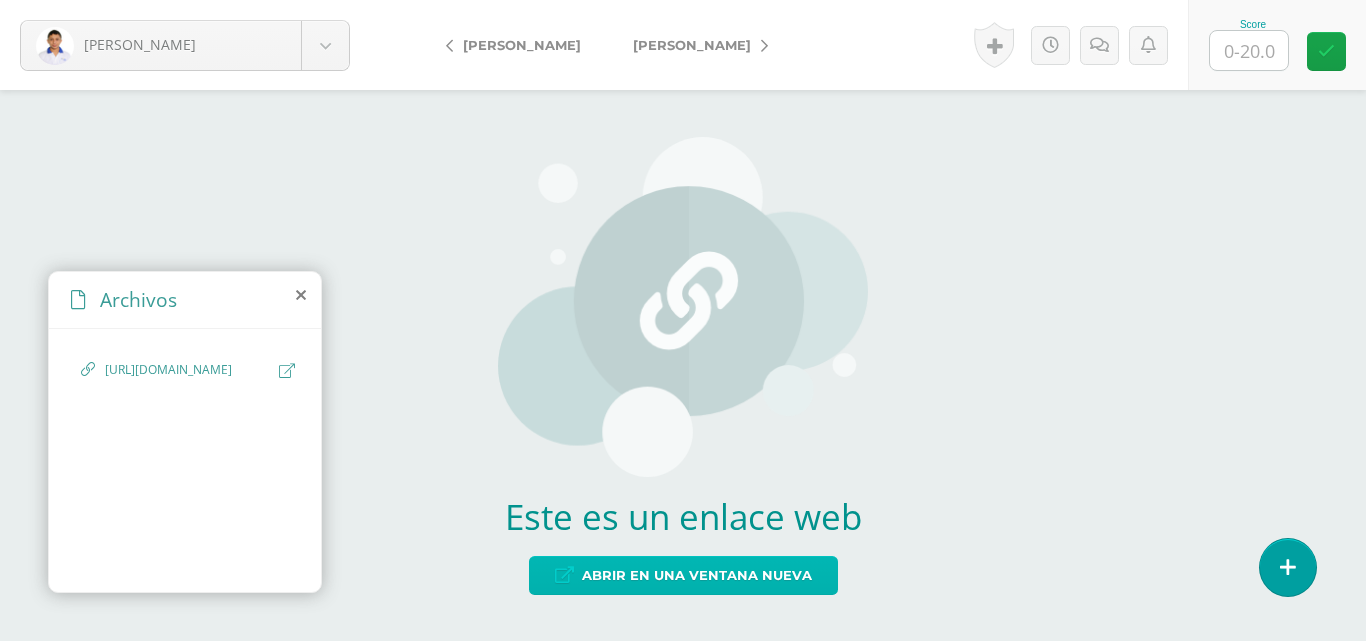 click on "Abrir en una ventana nueva" at bounding box center (697, 575) 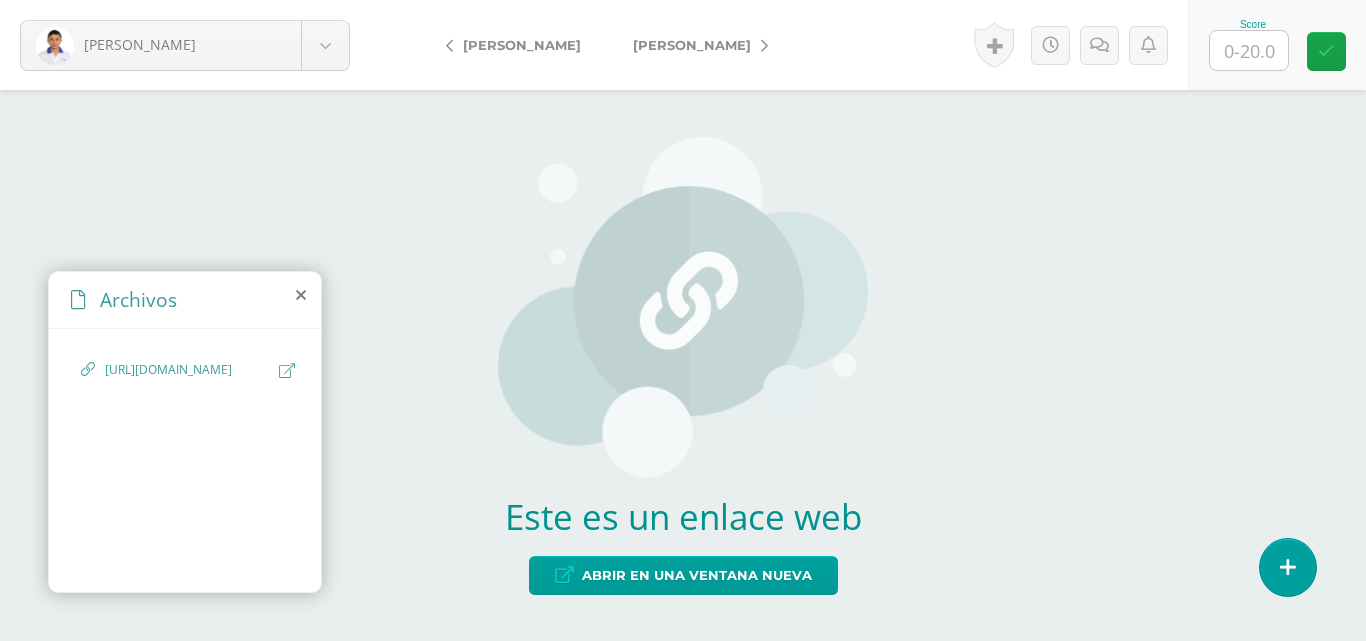 click at bounding box center (1249, 50) 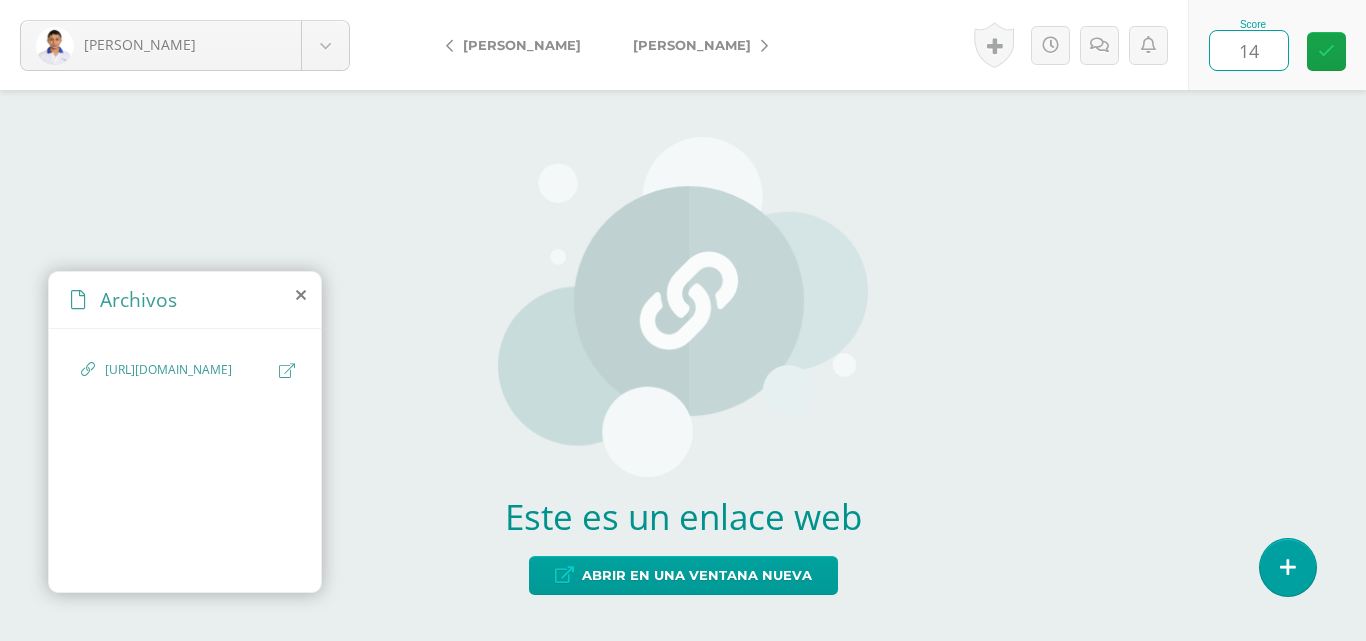 type on "14" 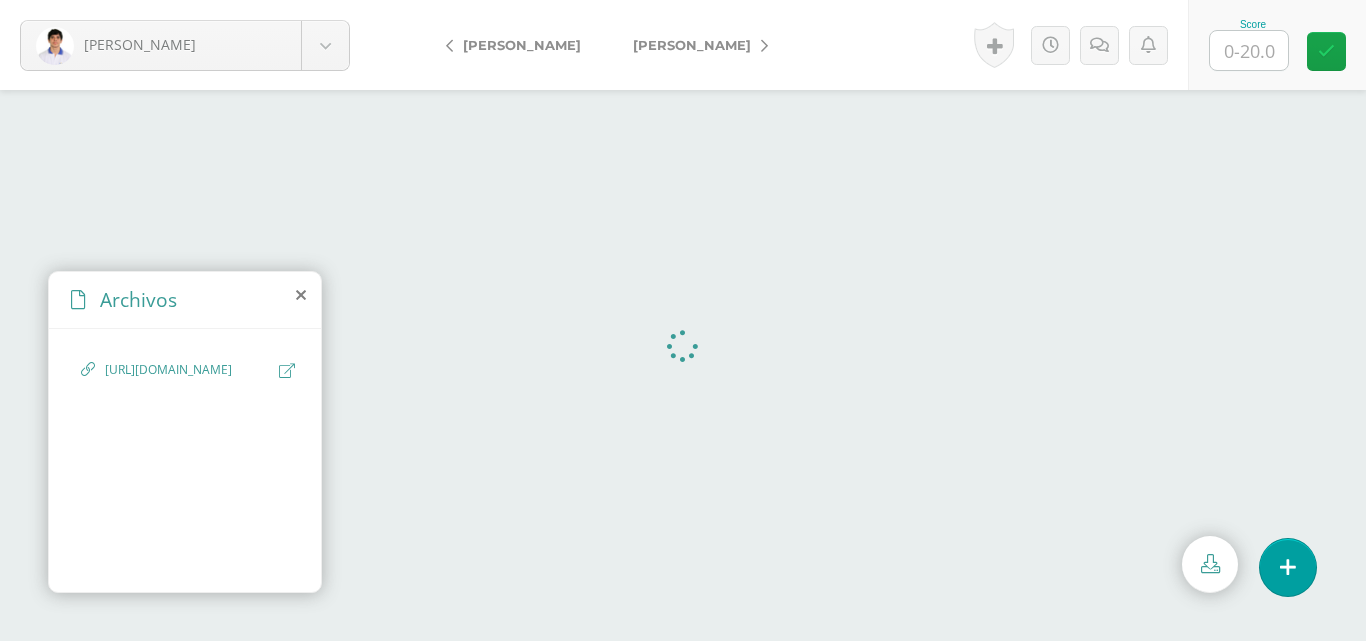 scroll, scrollTop: 0, scrollLeft: 0, axis: both 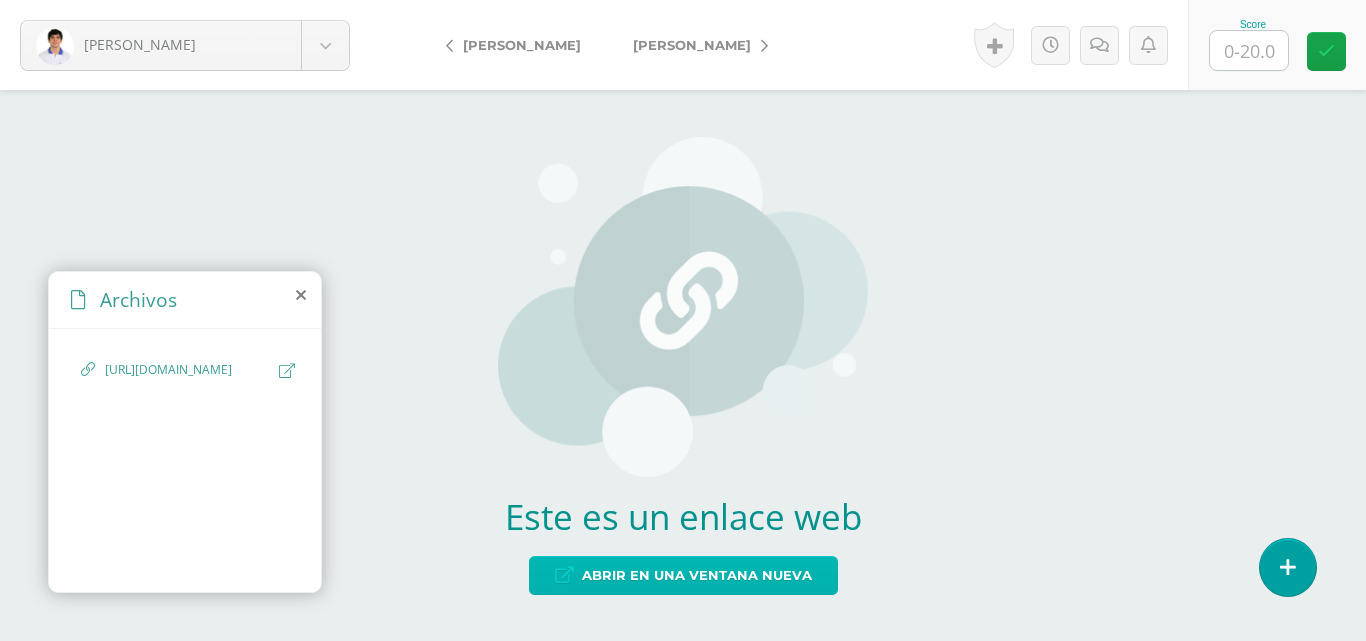 click on "Abrir en una ventana nueva" at bounding box center (697, 575) 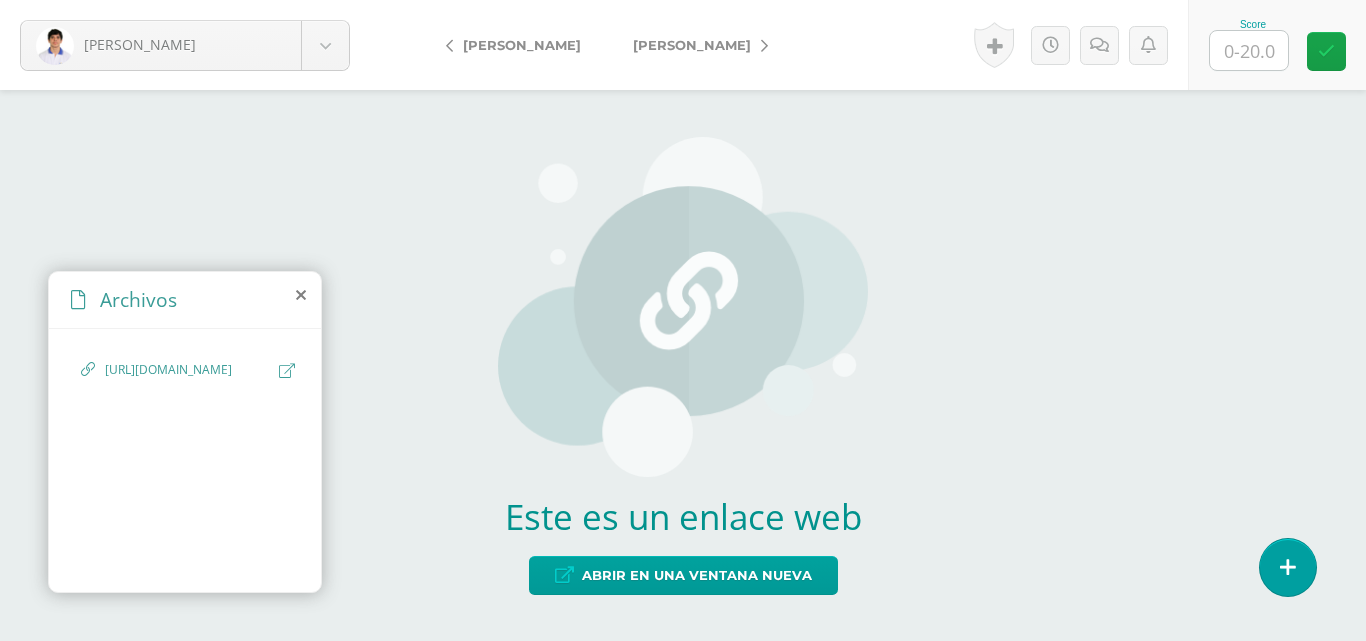 click at bounding box center [1249, 50] 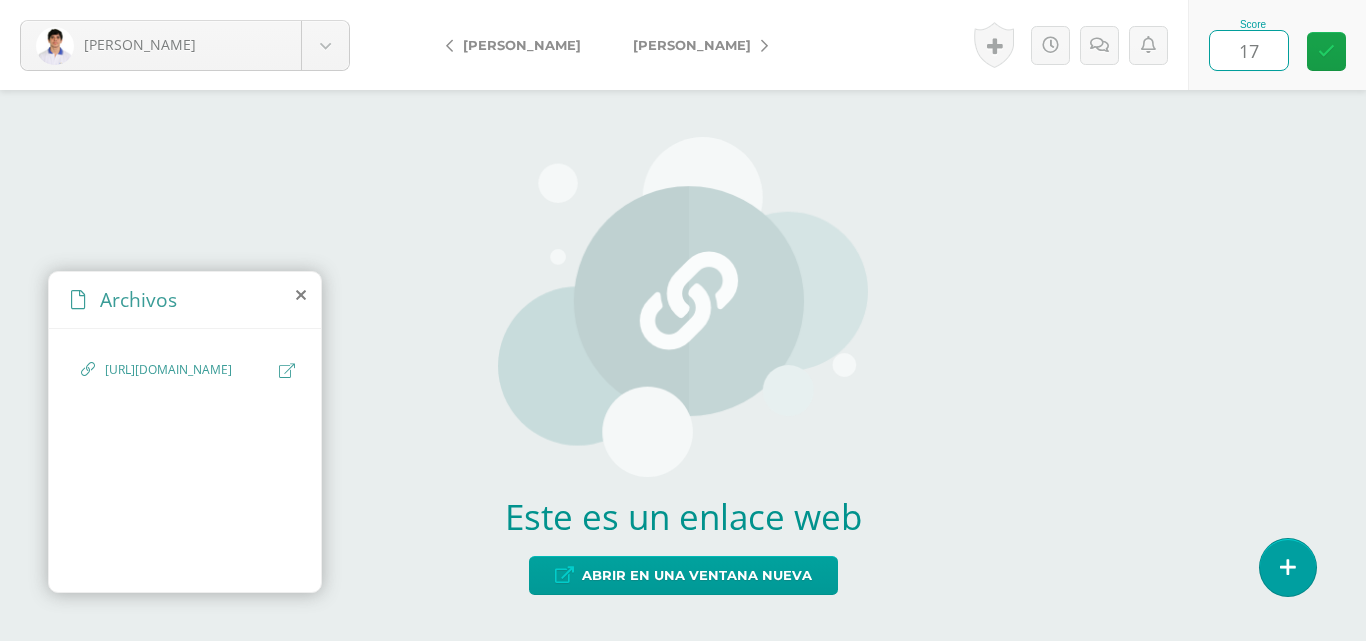 type on "17" 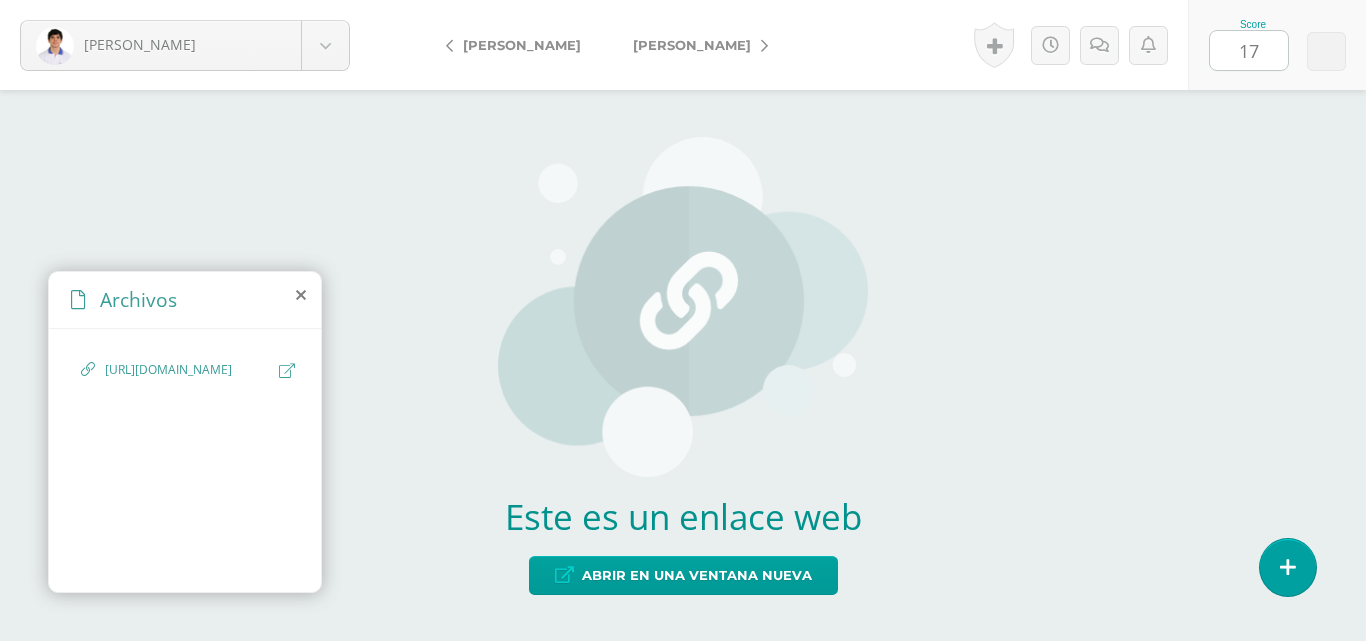 click on "Este es un enlace web Abrir en una ventana nueva" at bounding box center [683, 365] 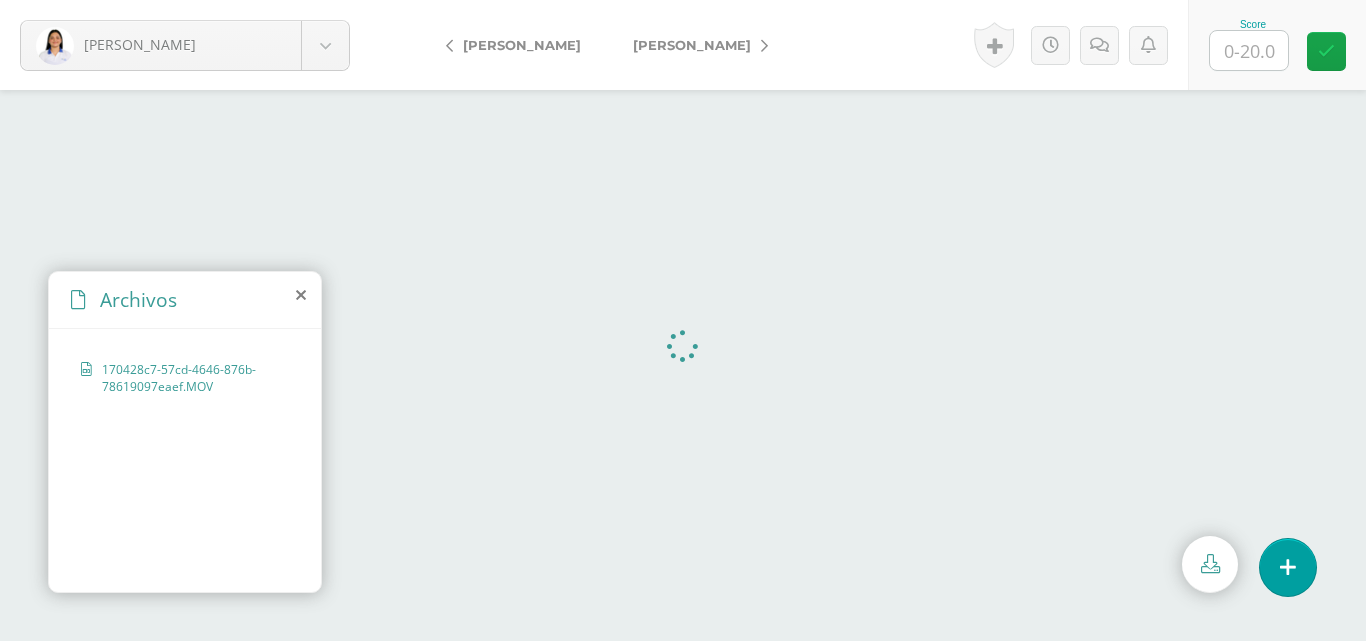 scroll, scrollTop: 0, scrollLeft: 0, axis: both 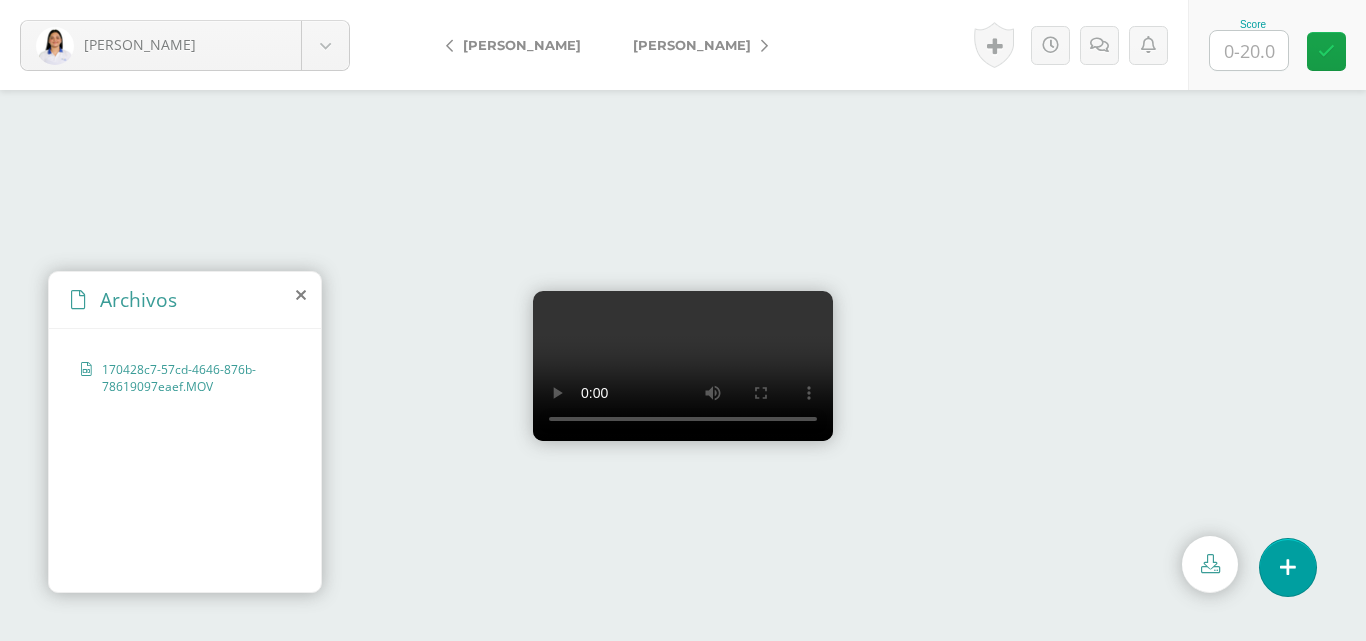 click at bounding box center (301, 295) 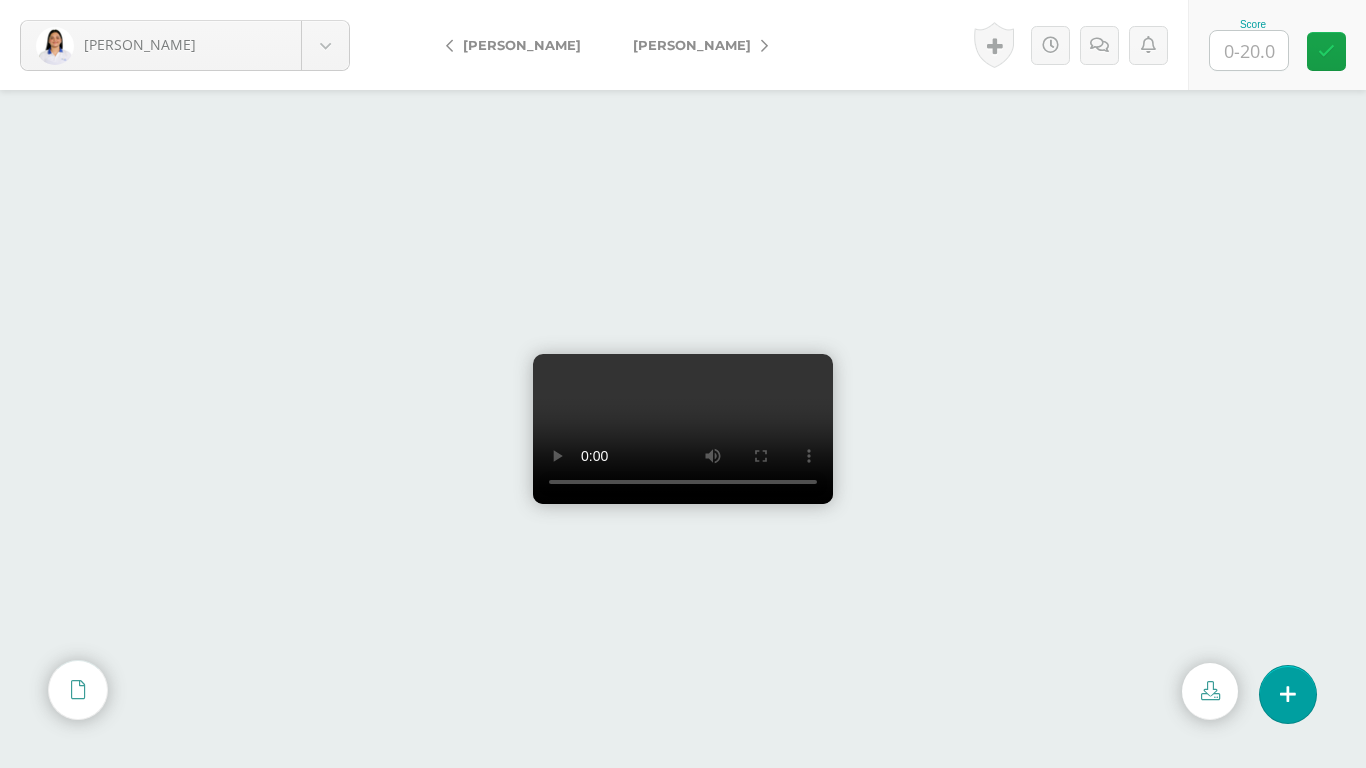 type 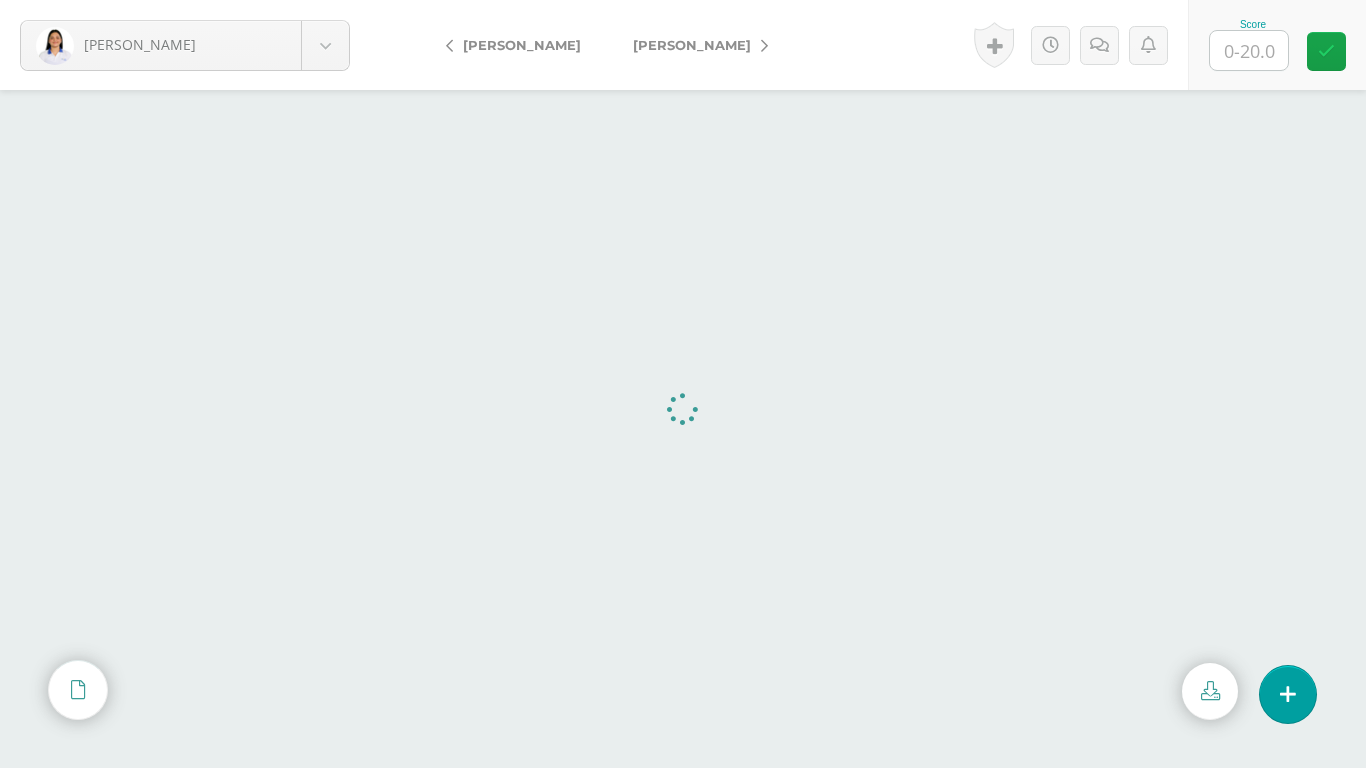 click at bounding box center (683, 429) 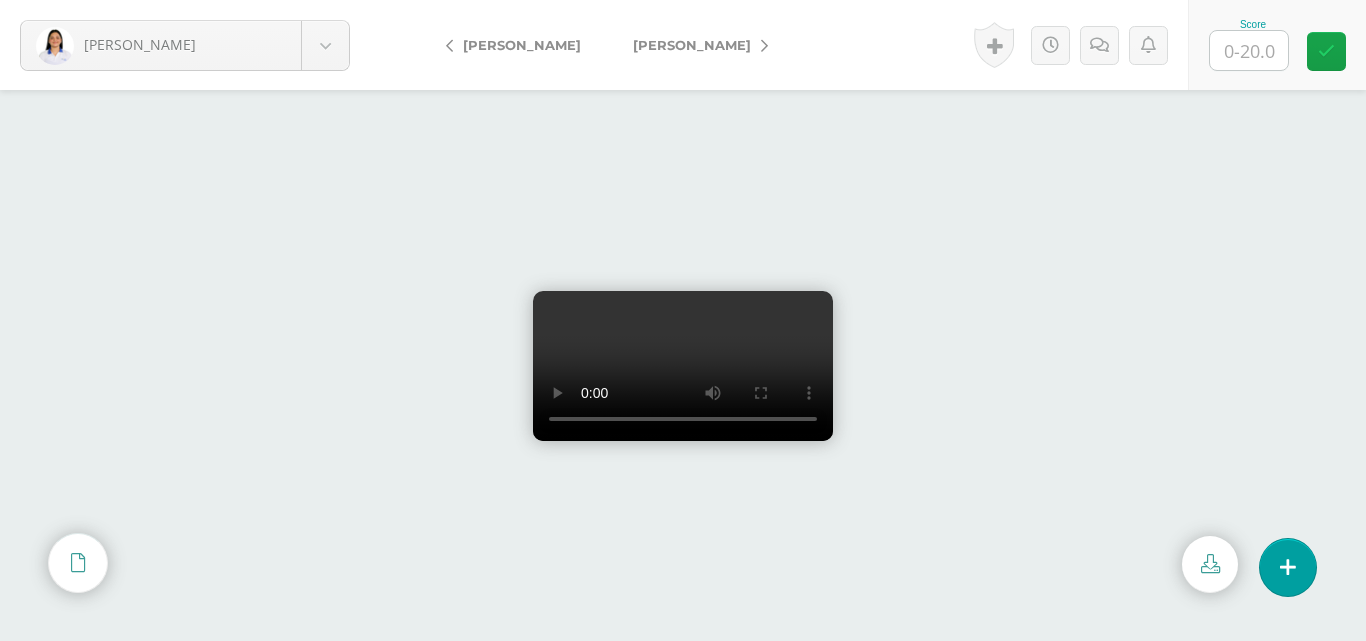 click at bounding box center (1249, 50) 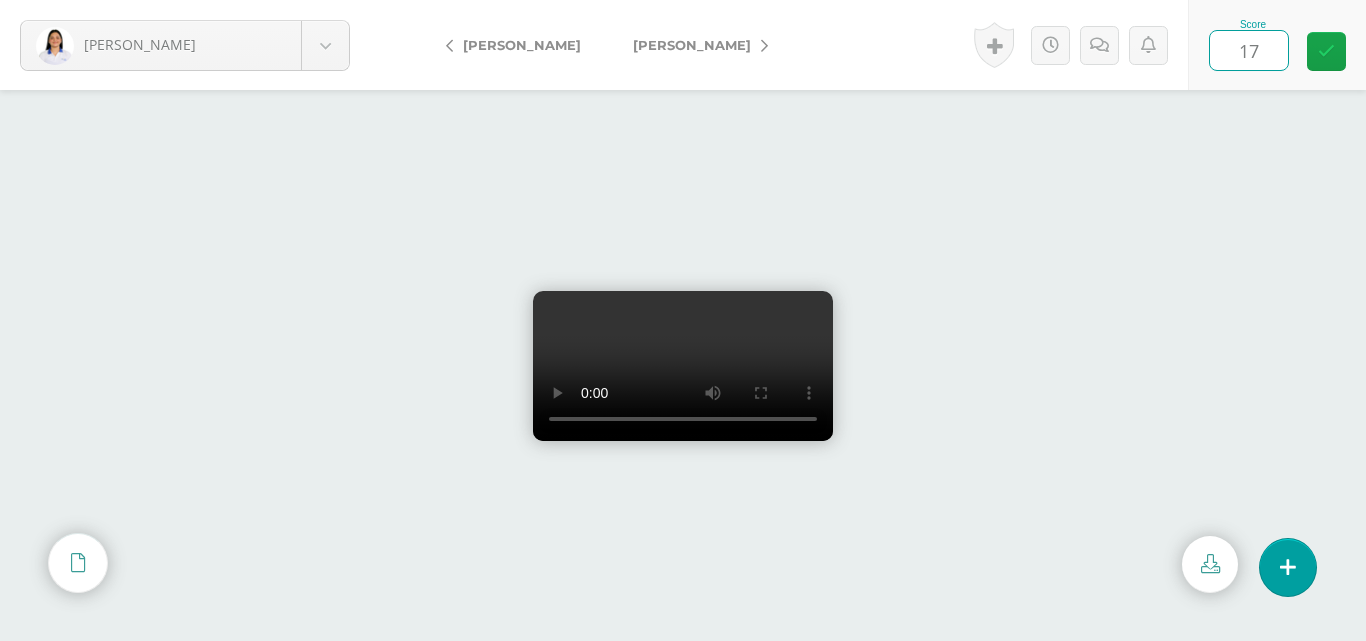 type on "17" 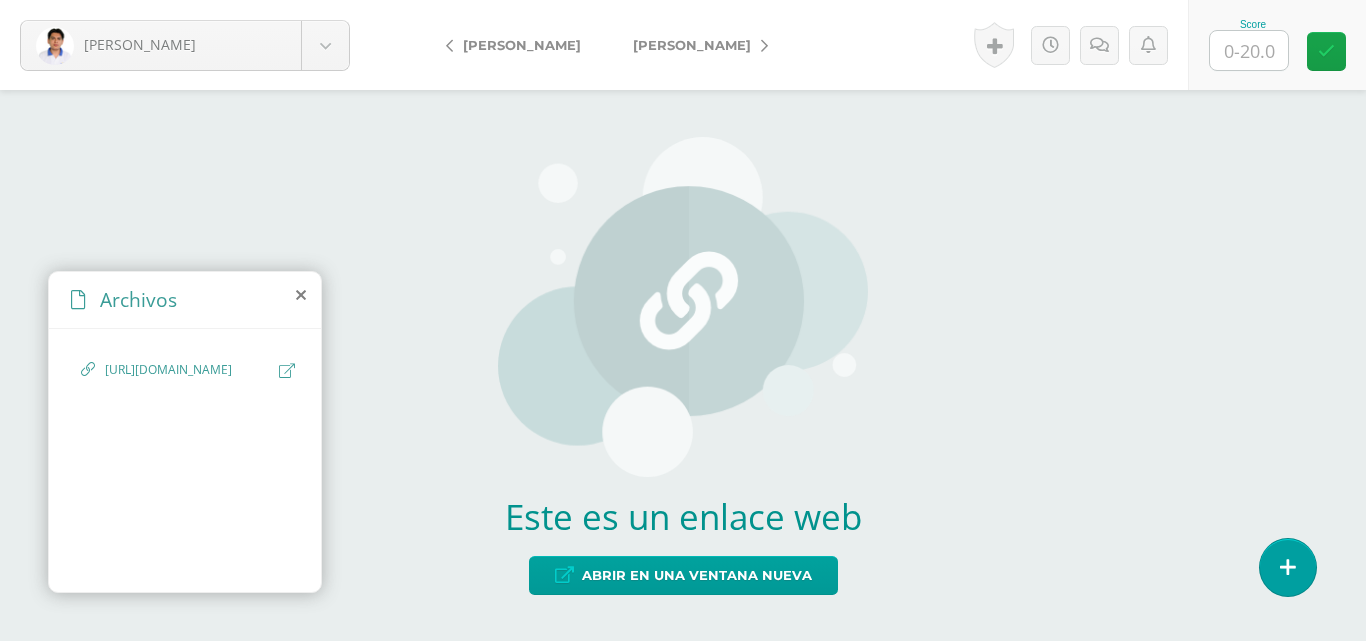 scroll, scrollTop: 0, scrollLeft: 0, axis: both 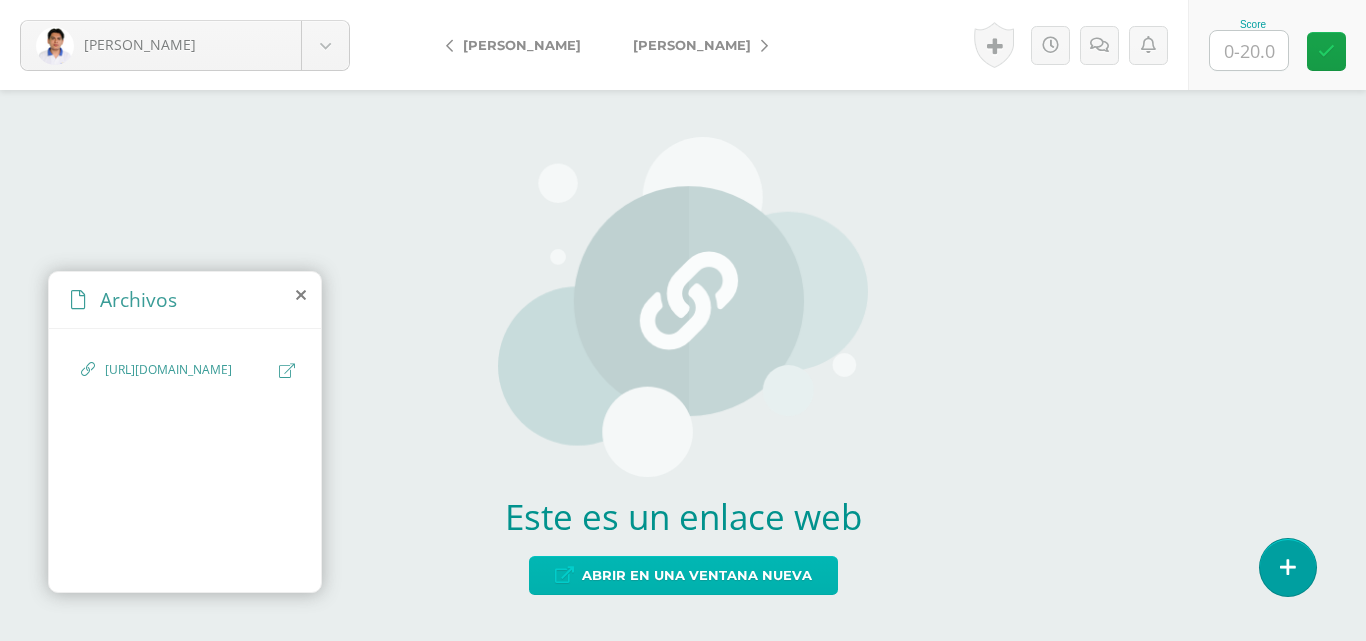 click on "Abrir en una ventana nueva" at bounding box center [697, 575] 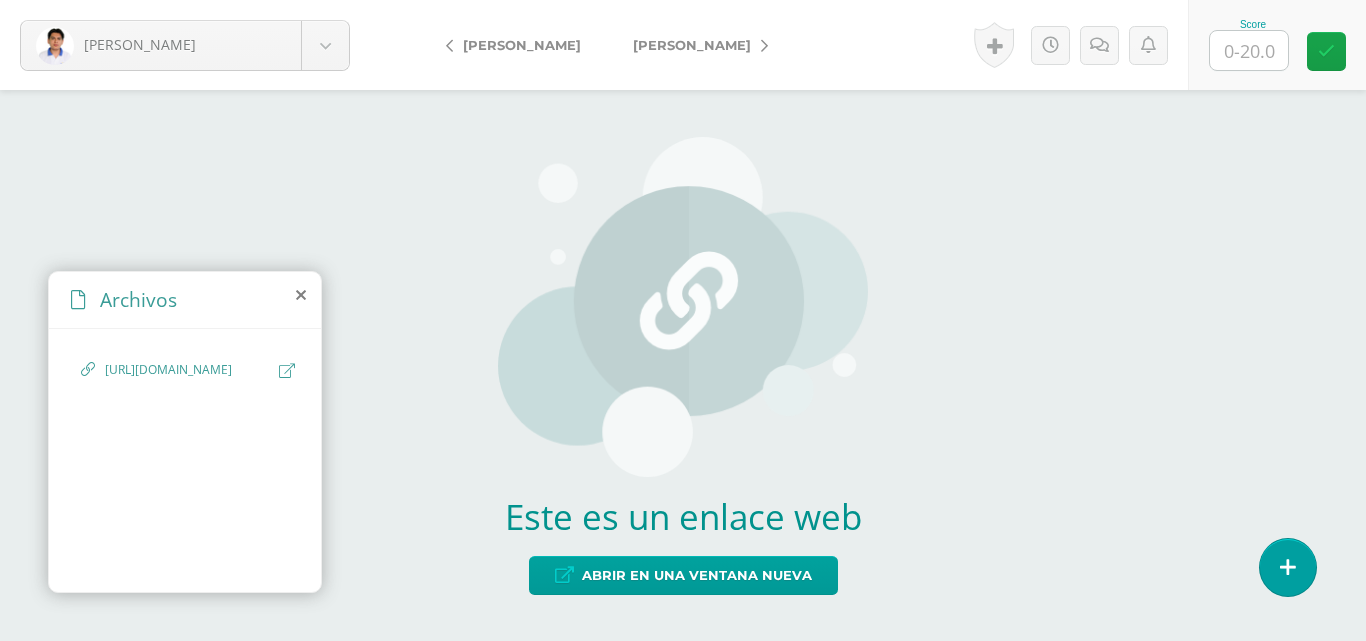 click at bounding box center [1249, 50] 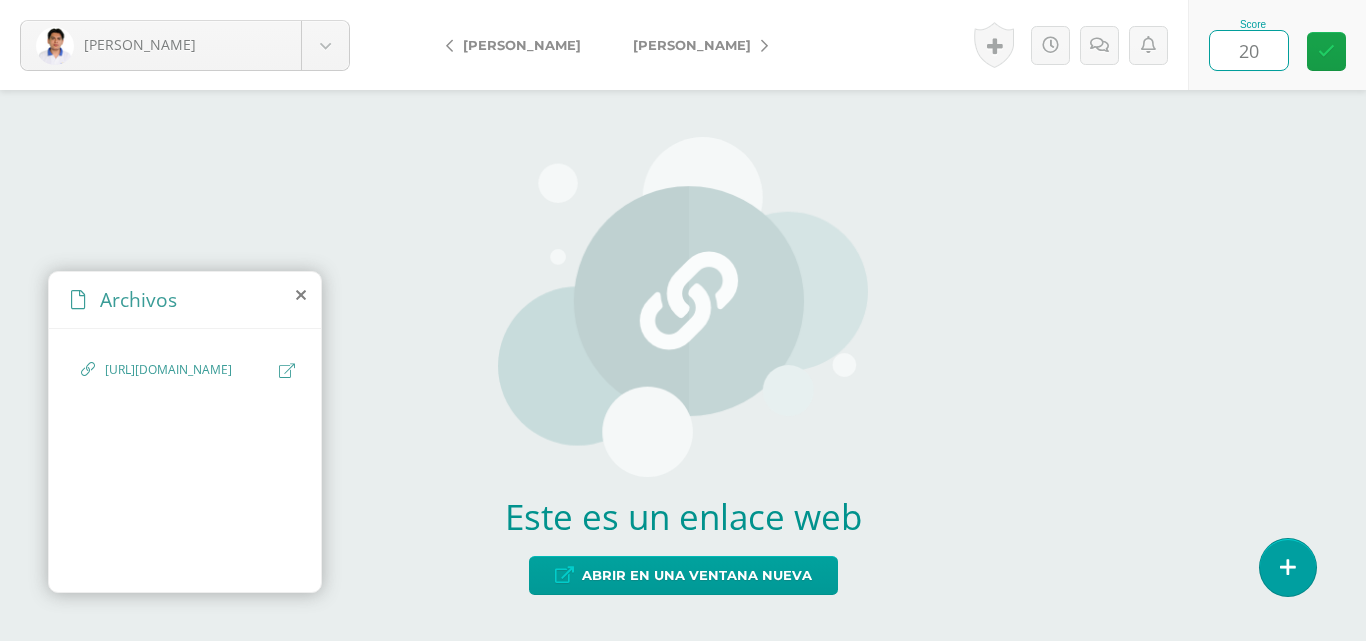 type on "20" 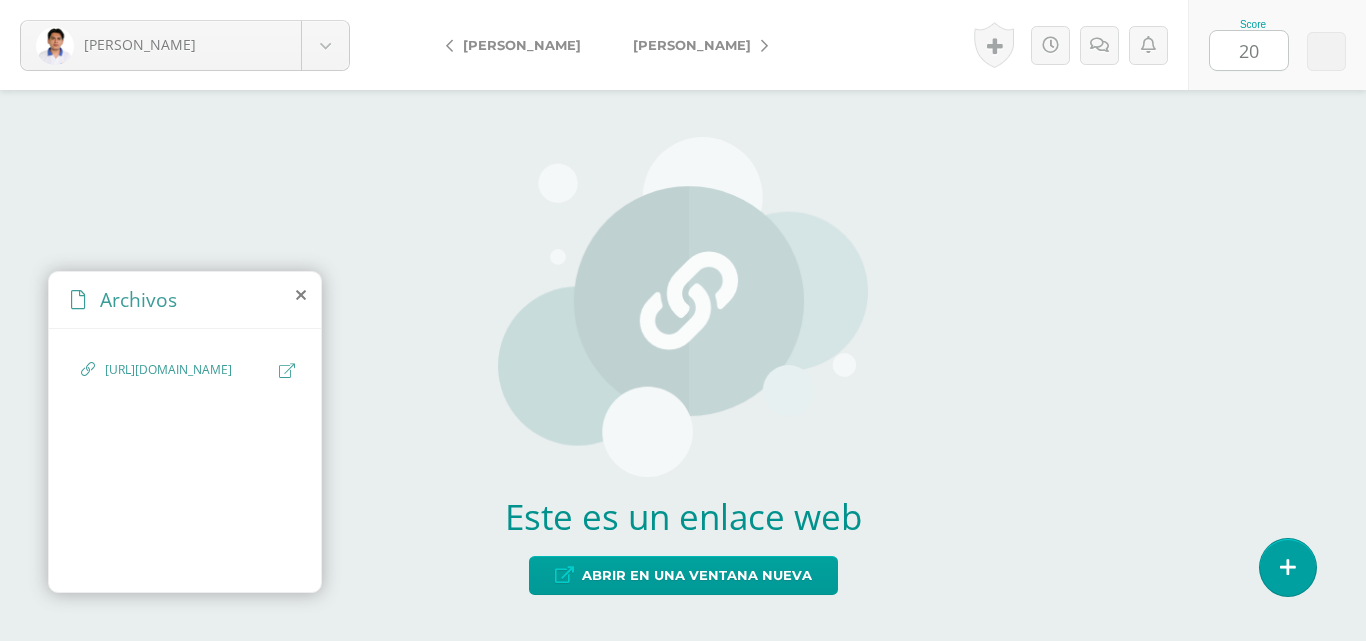 click on "Este es un enlace web Abrir en una ventana nueva" at bounding box center [683, 365] 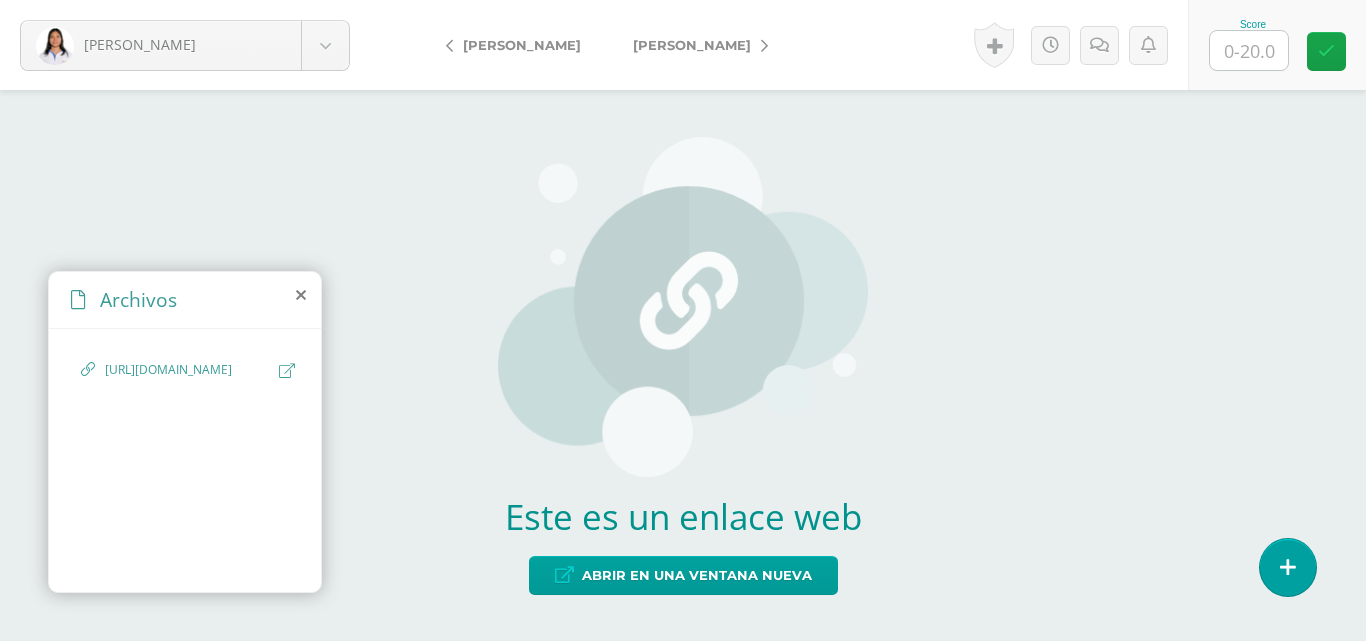 scroll, scrollTop: 0, scrollLeft: 0, axis: both 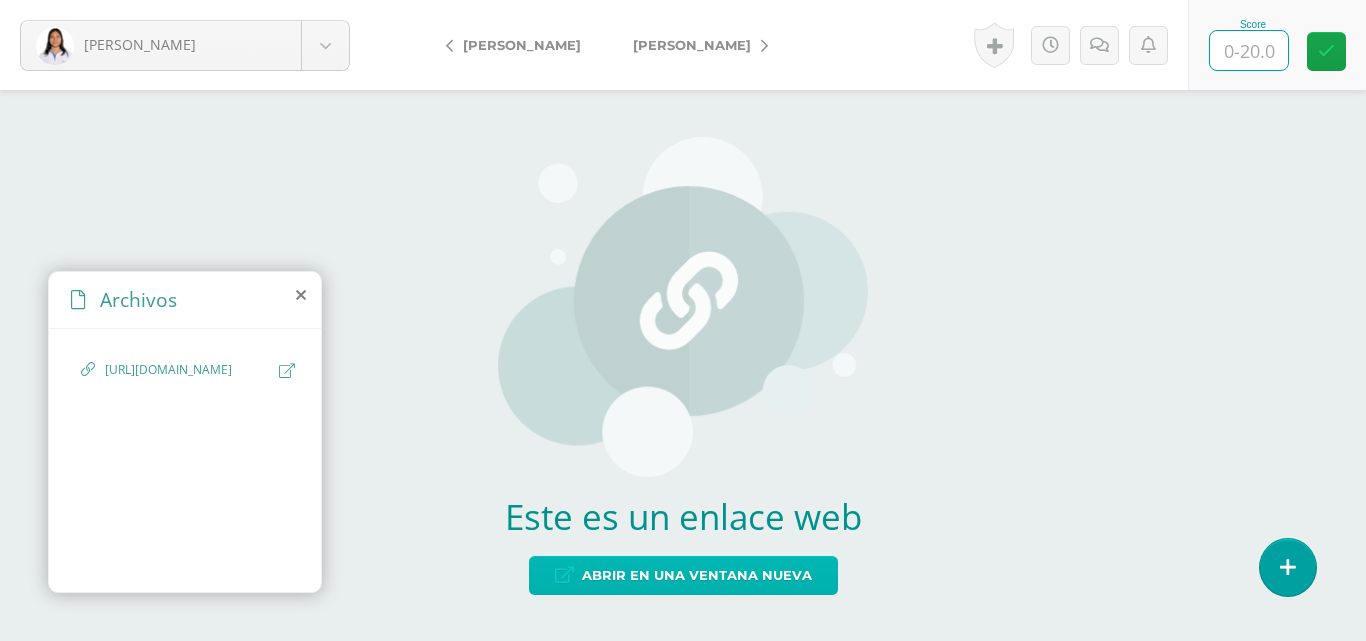 click on "Abrir en una ventana nueva" at bounding box center (697, 575) 